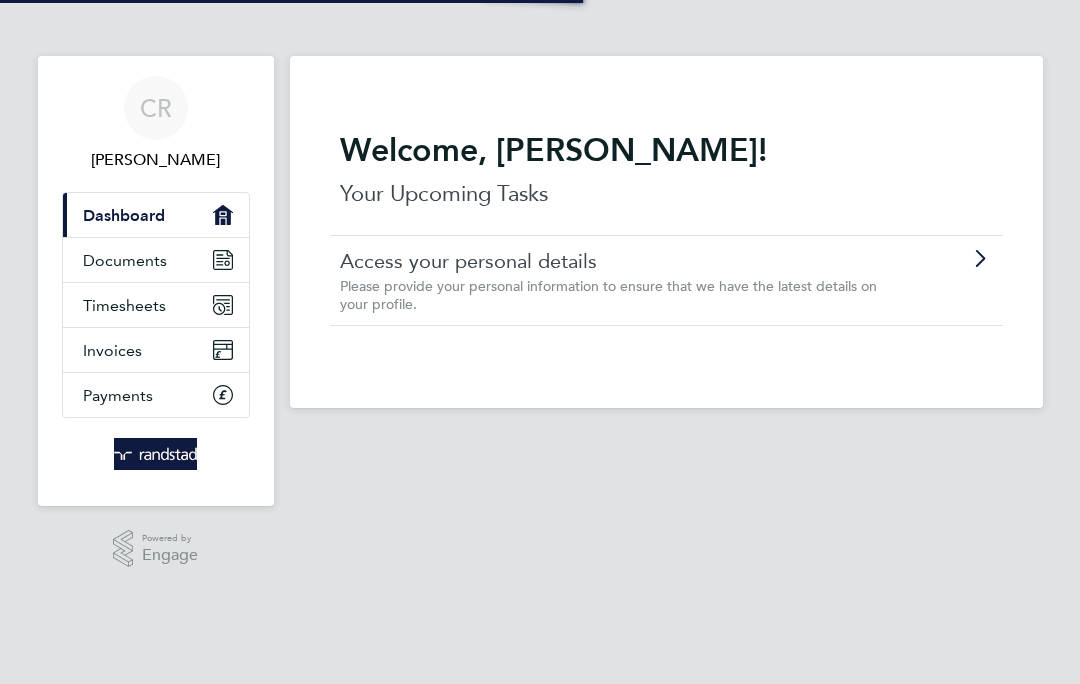 scroll, scrollTop: 0, scrollLeft: 0, axis: both 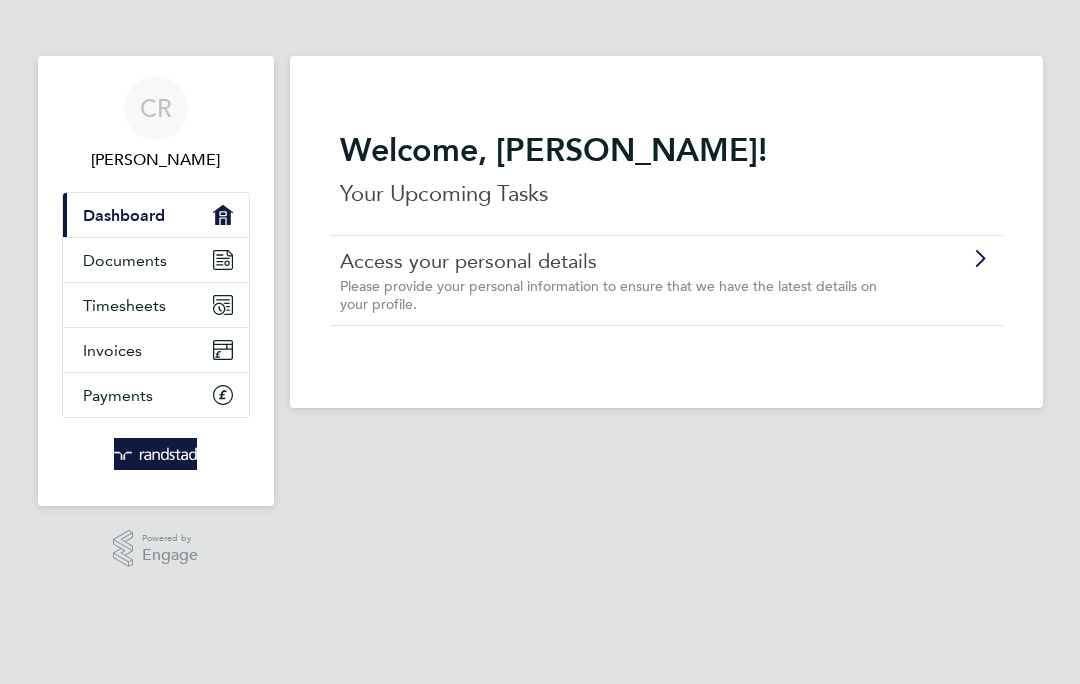 click on "Timesheets" at bounding box center (156, 305) 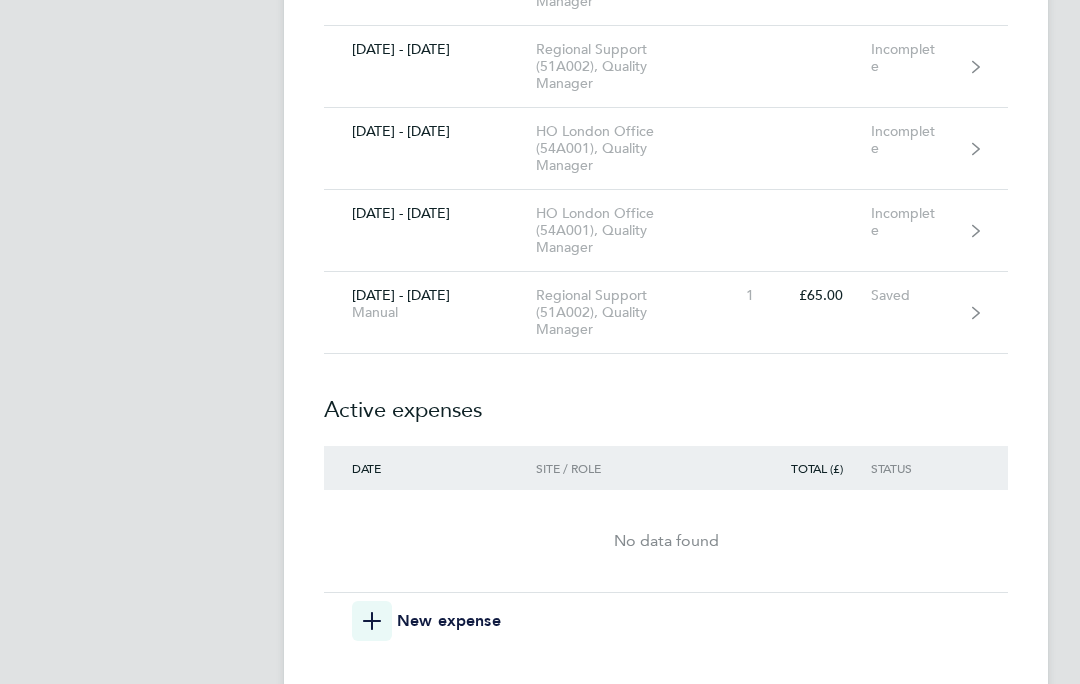 scroll, scrollTop: 9832, scrollLeft: 0, axis: vertical 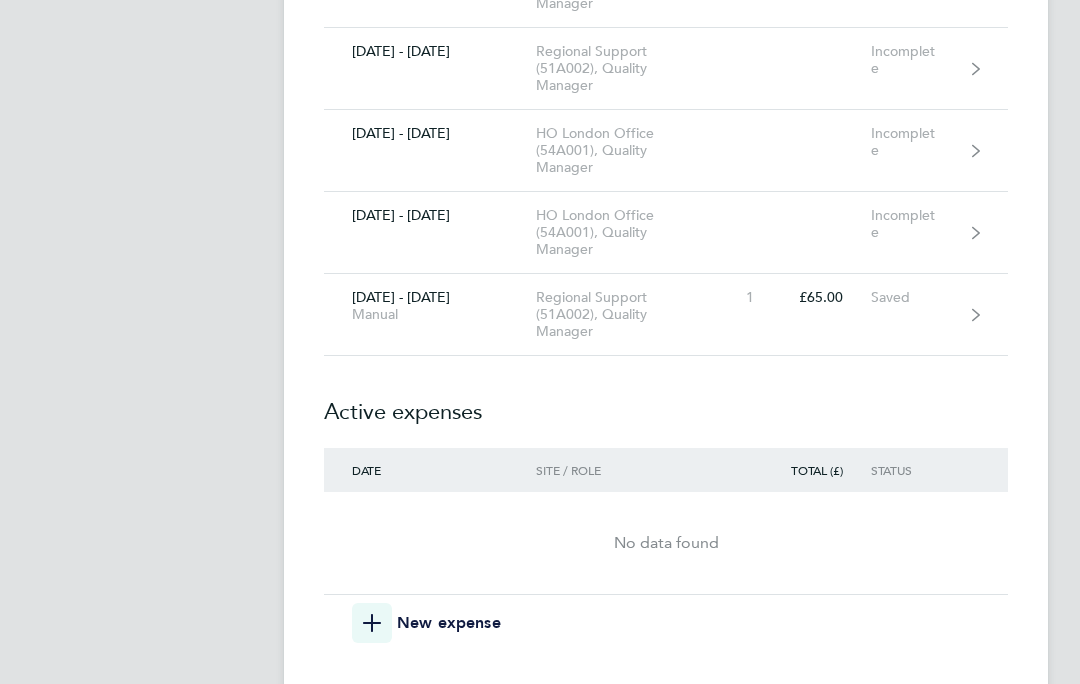 click 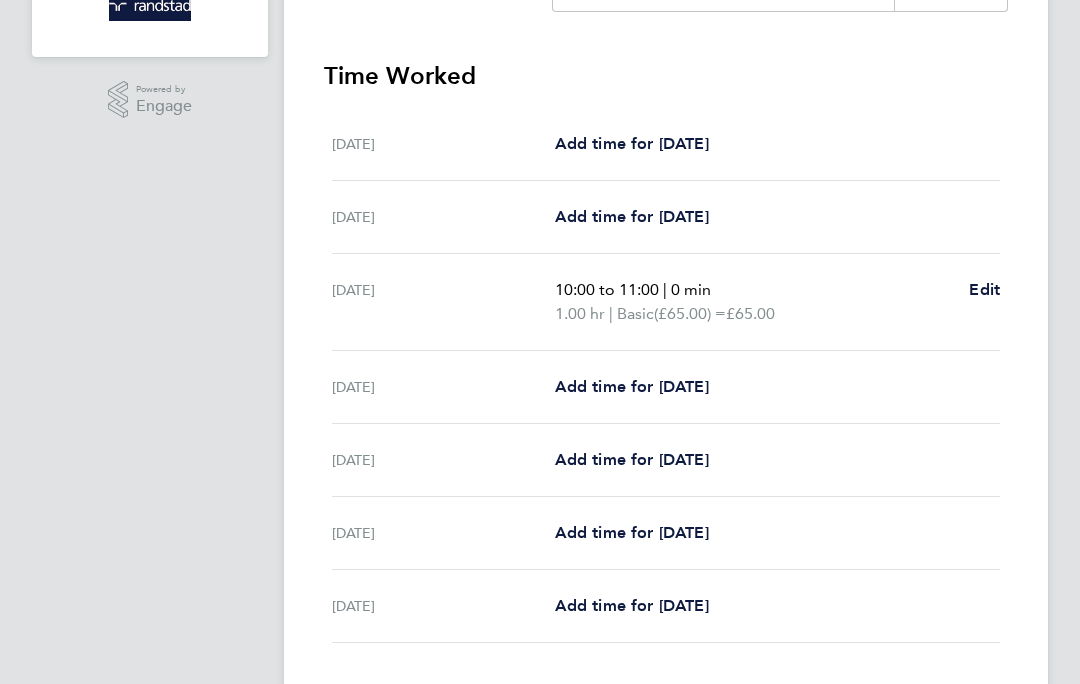 scroll, scrollTop: 452, scrollLeft: 0, axis: vertical 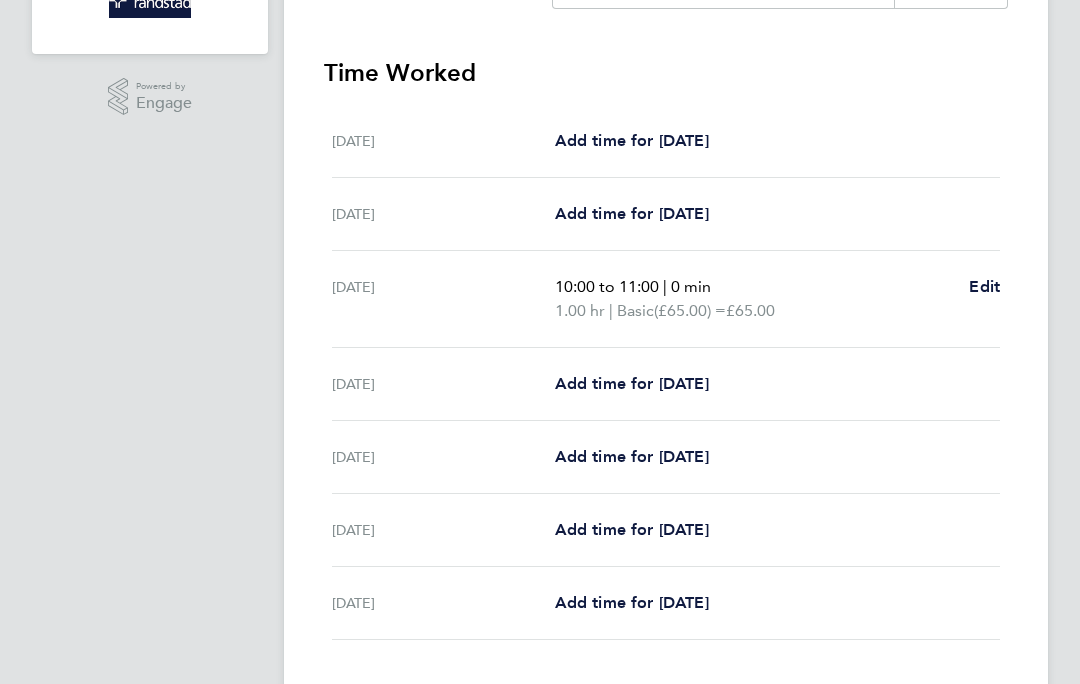 click on "Add time for [DATE]" at bounding box center (632, 456) 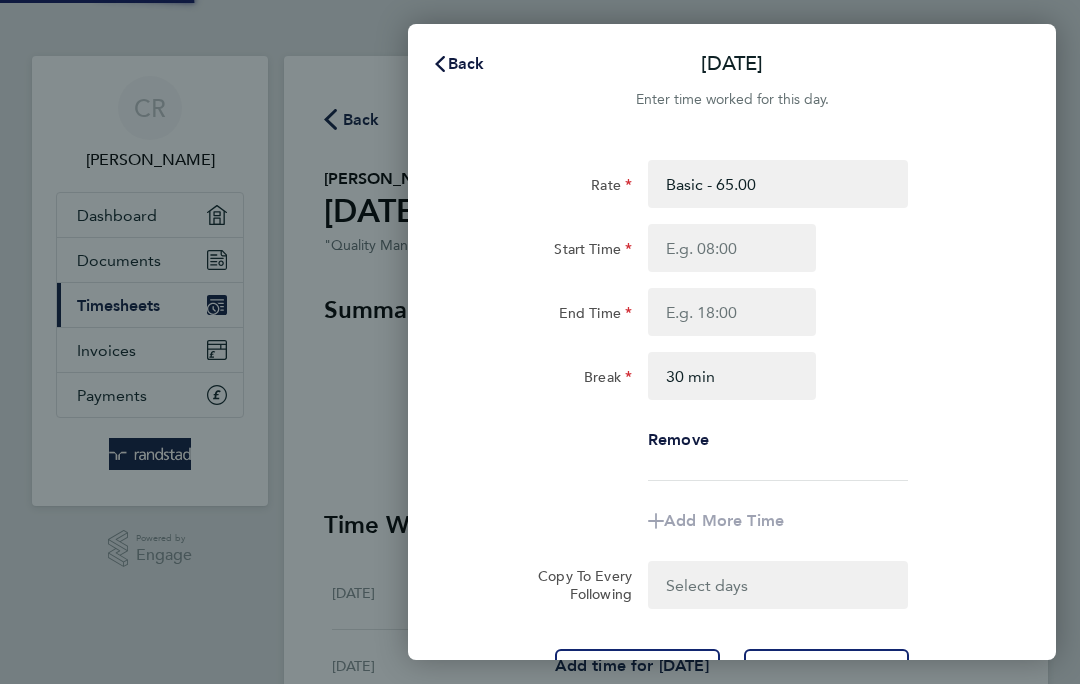 scroll, scrollTop: 0, scrollLeft: 0, axis: both 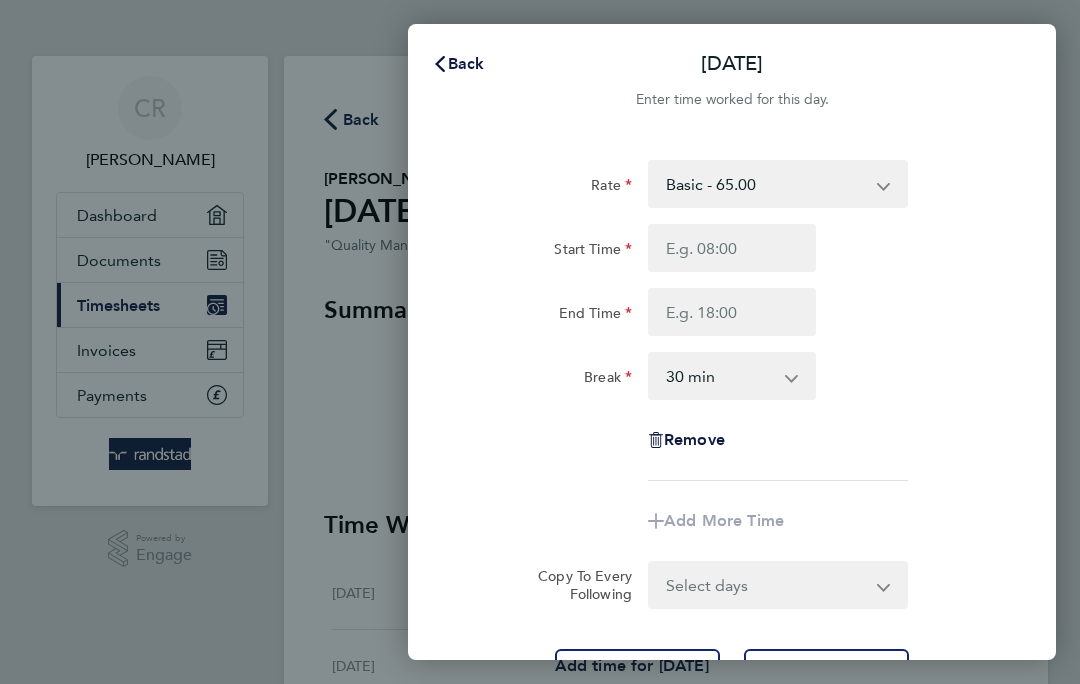 click 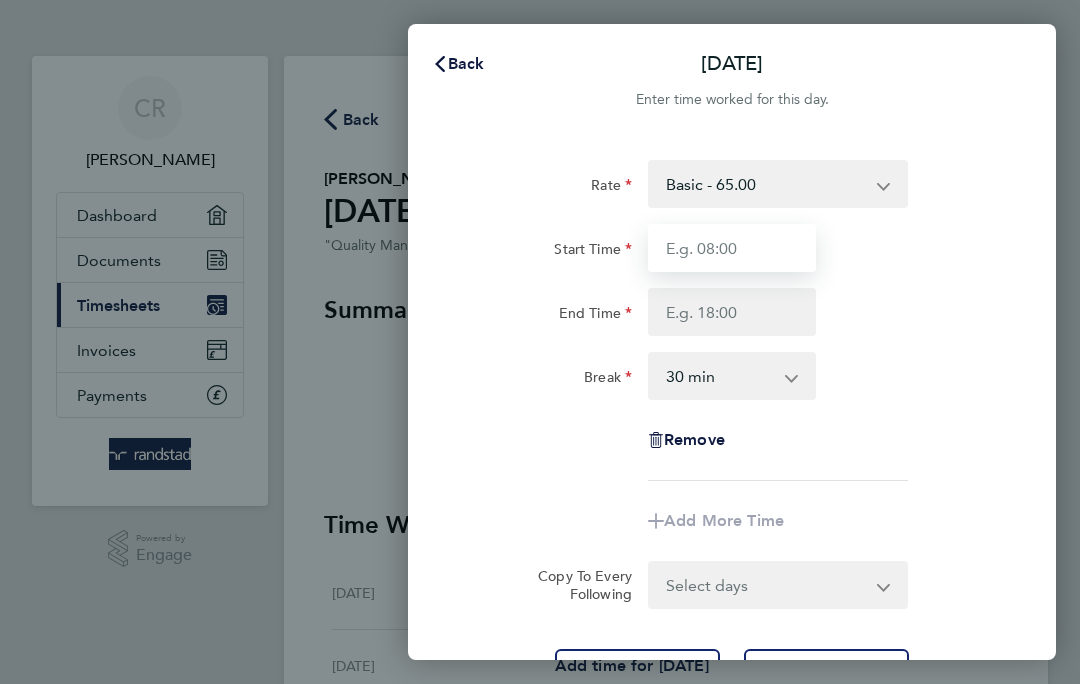 click on "Start Time" at bounding box center (732, 248) 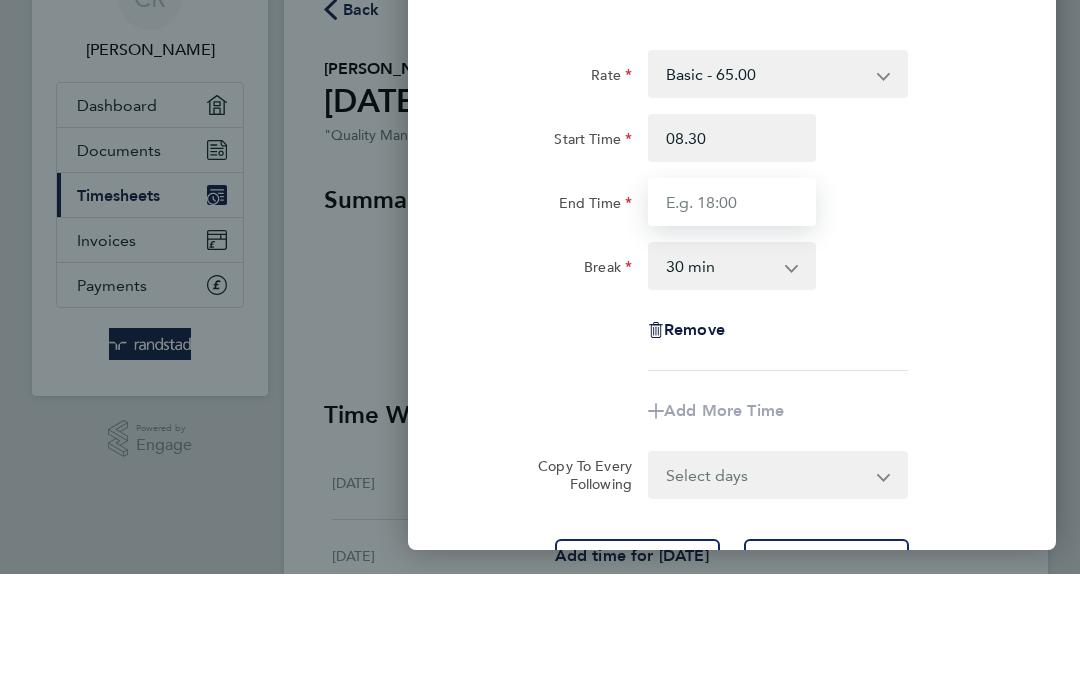 click on "End Time" at bounding box center (732, 312) 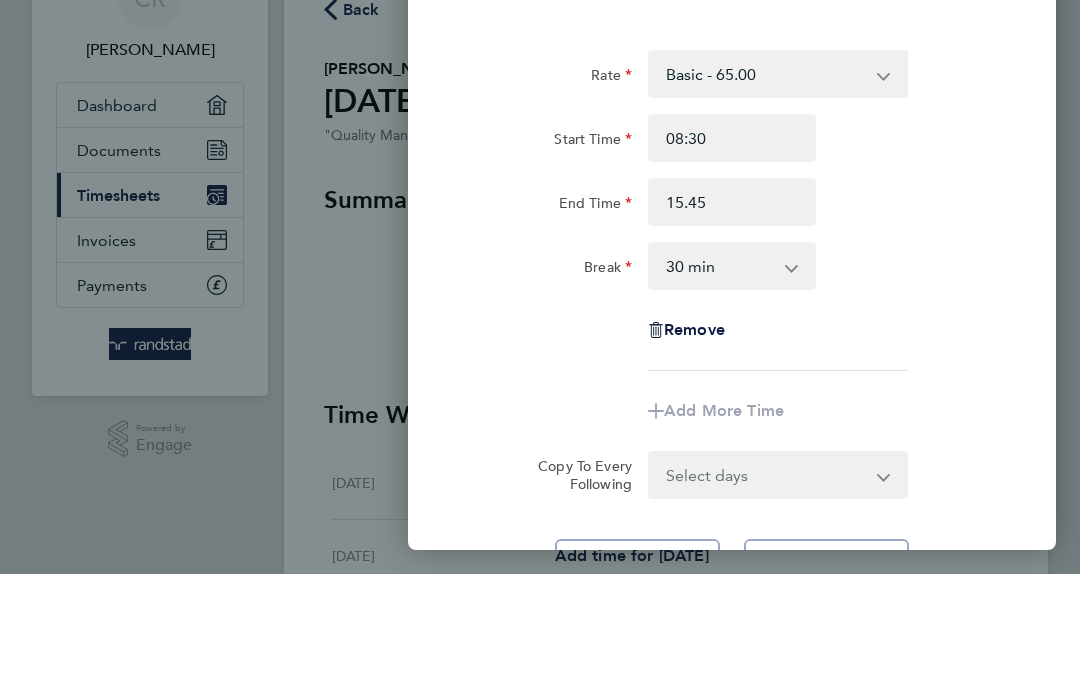 type on "15:45" 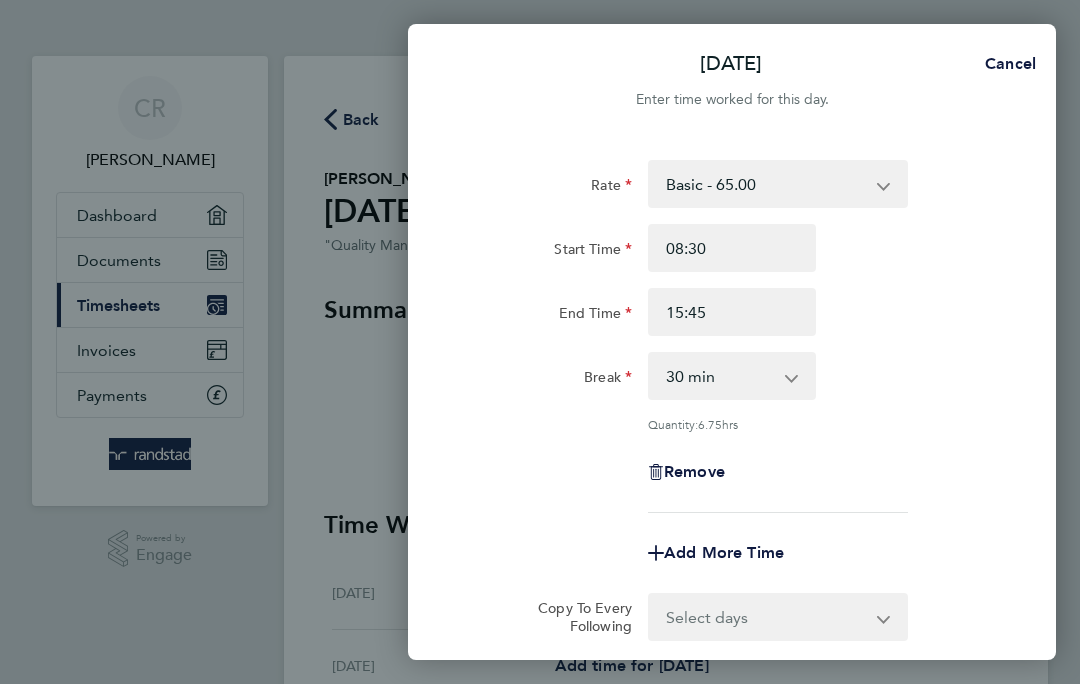 click on "0 min   15 min   30 min   45 min   60 min   75 min   90 min" at bounding box center (720, 376) 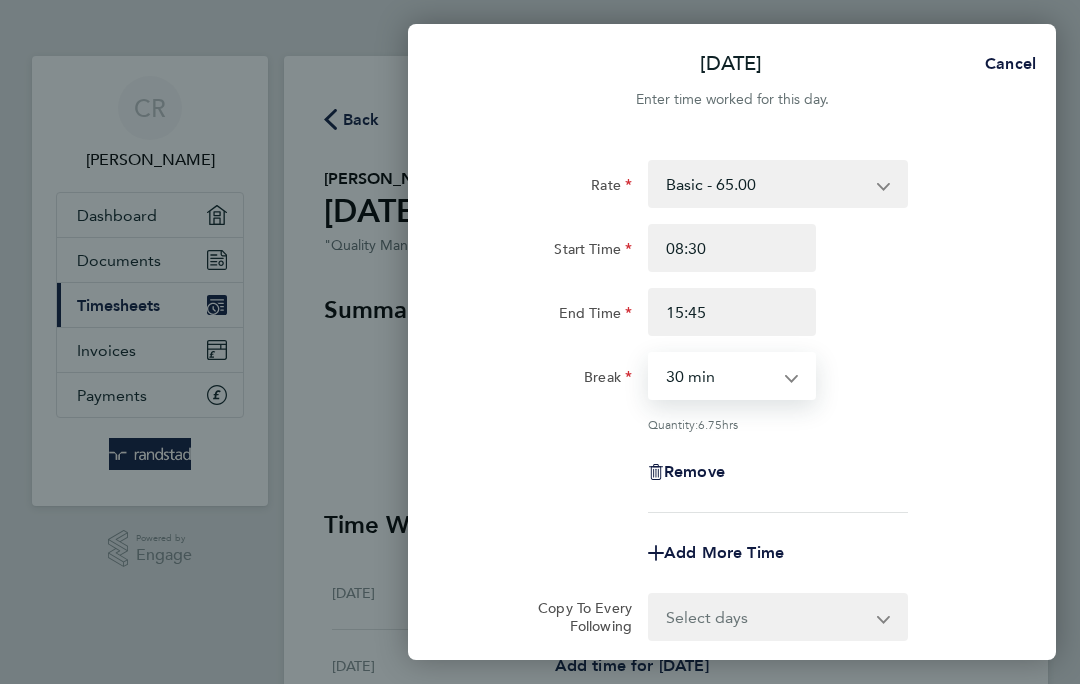 select on "15" 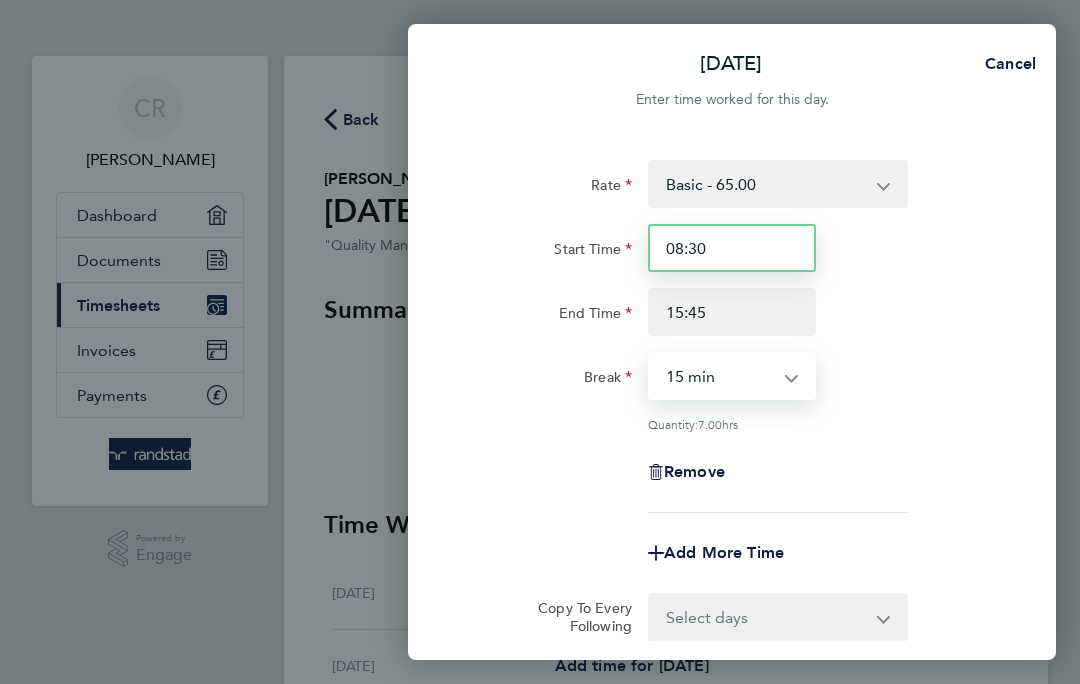 click on "08:30" at bounding box center (732, 248) 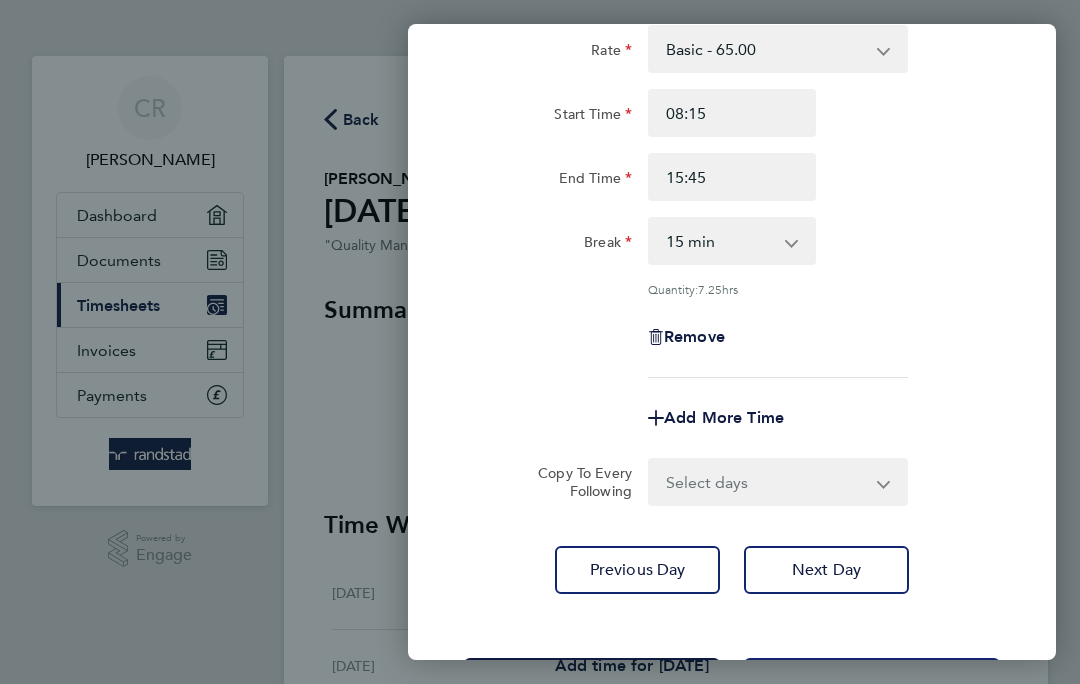 scroll, scrollTop: 134, scrollLeft: 0, axis: vertical 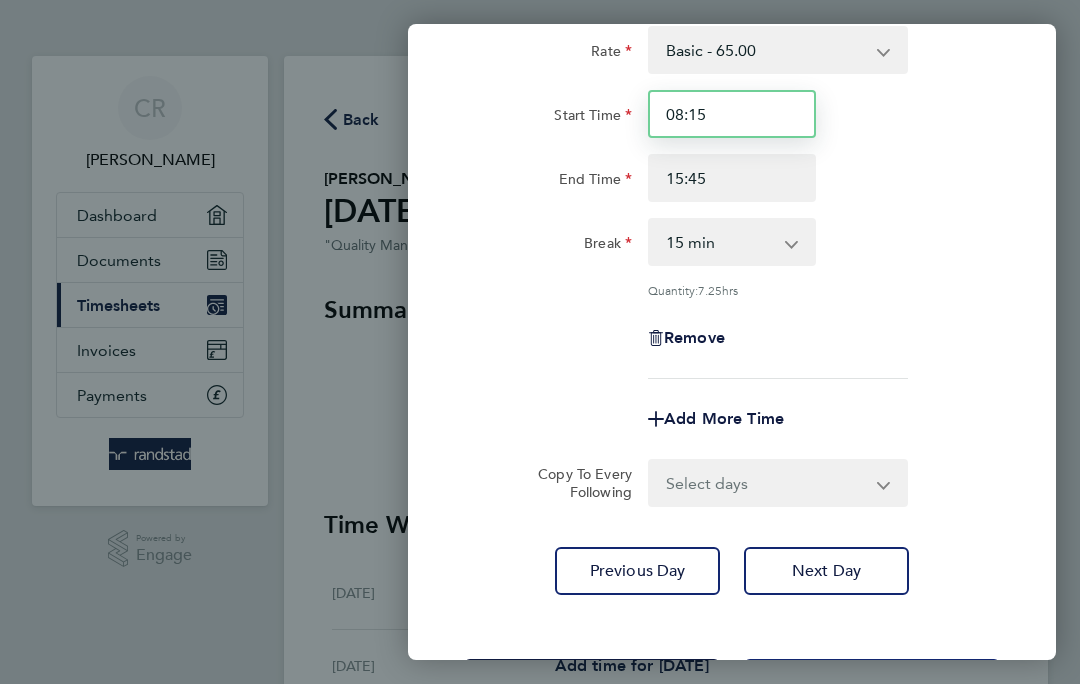 type on "08:15" 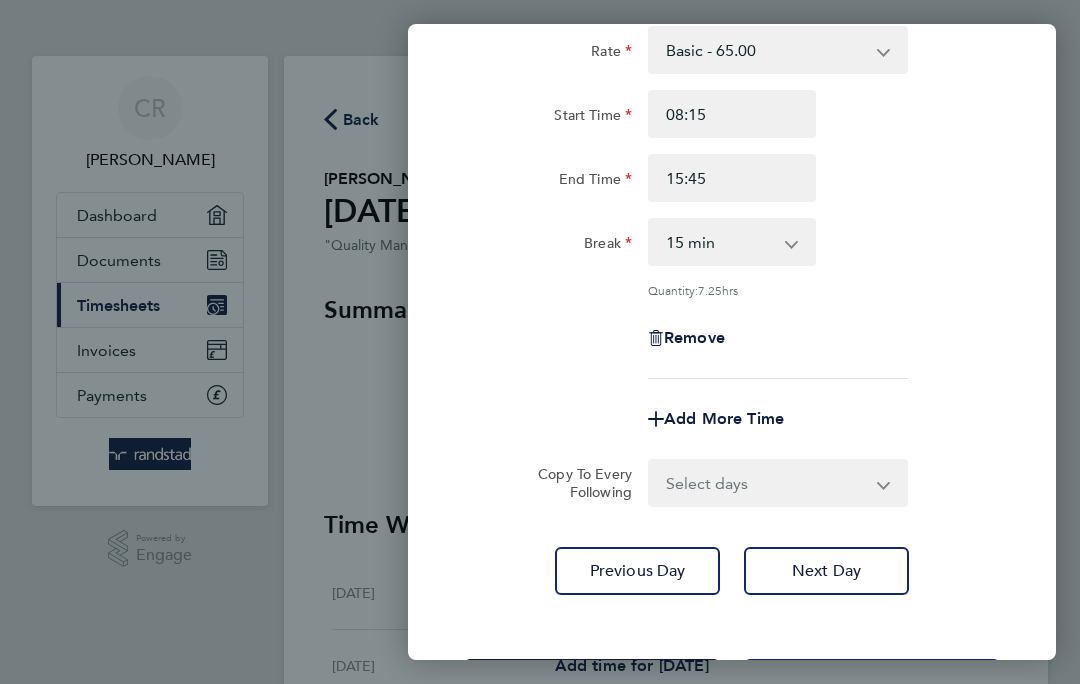 click on "Save Timesheet" 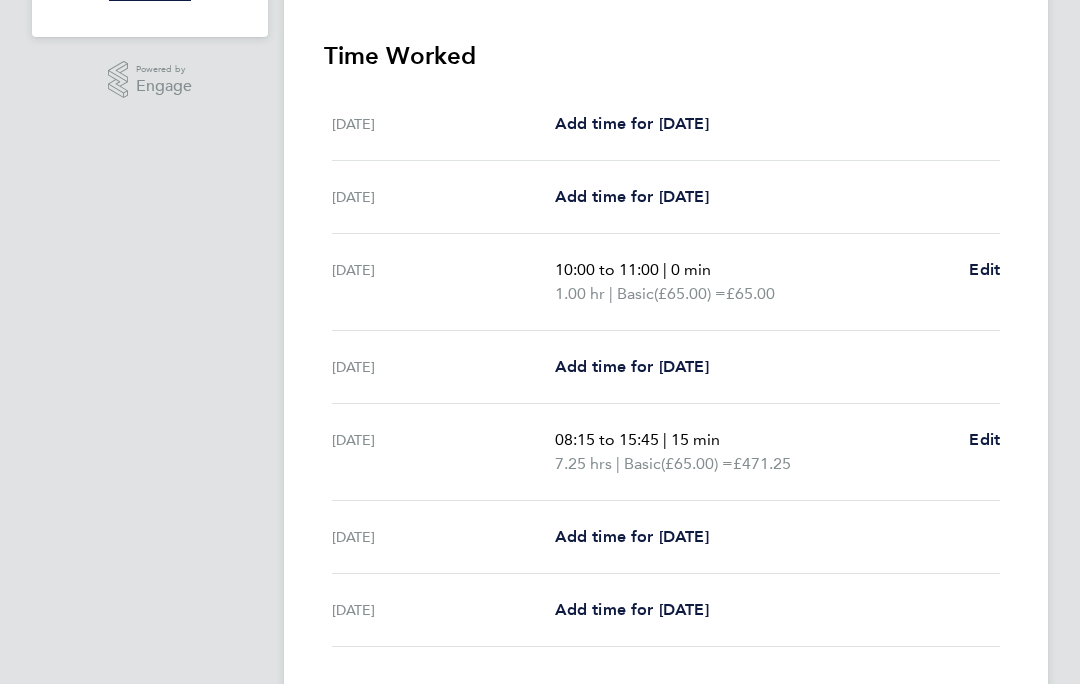 scroll, scrollTop: 475, scrollLeft: 0, axis: vertical 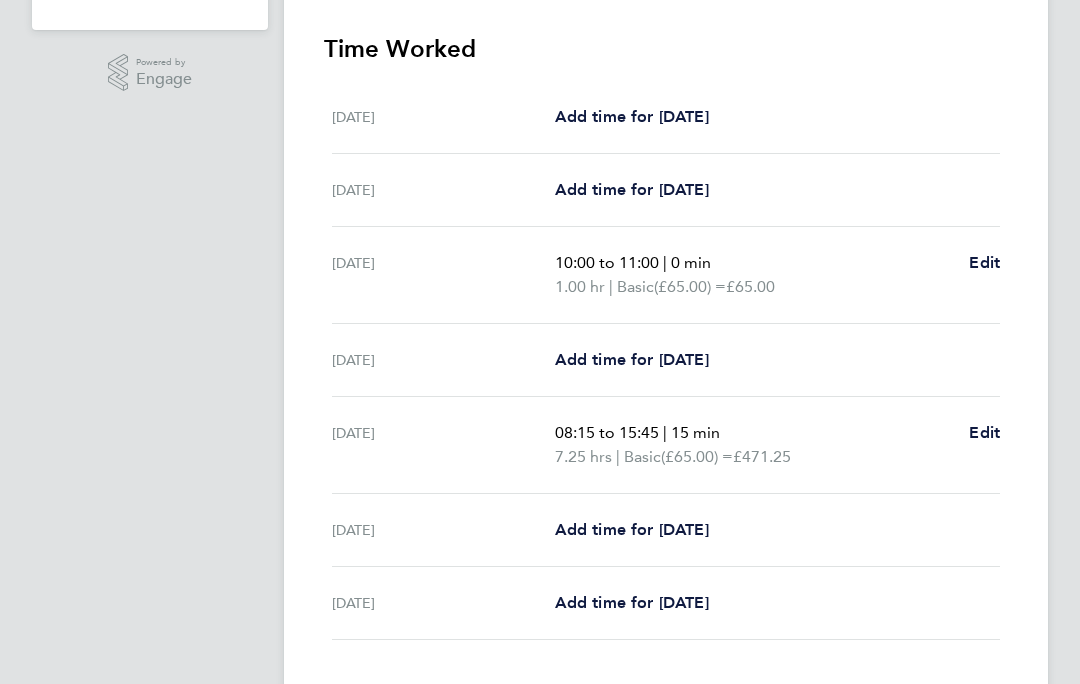 click on "Submit For Approval" 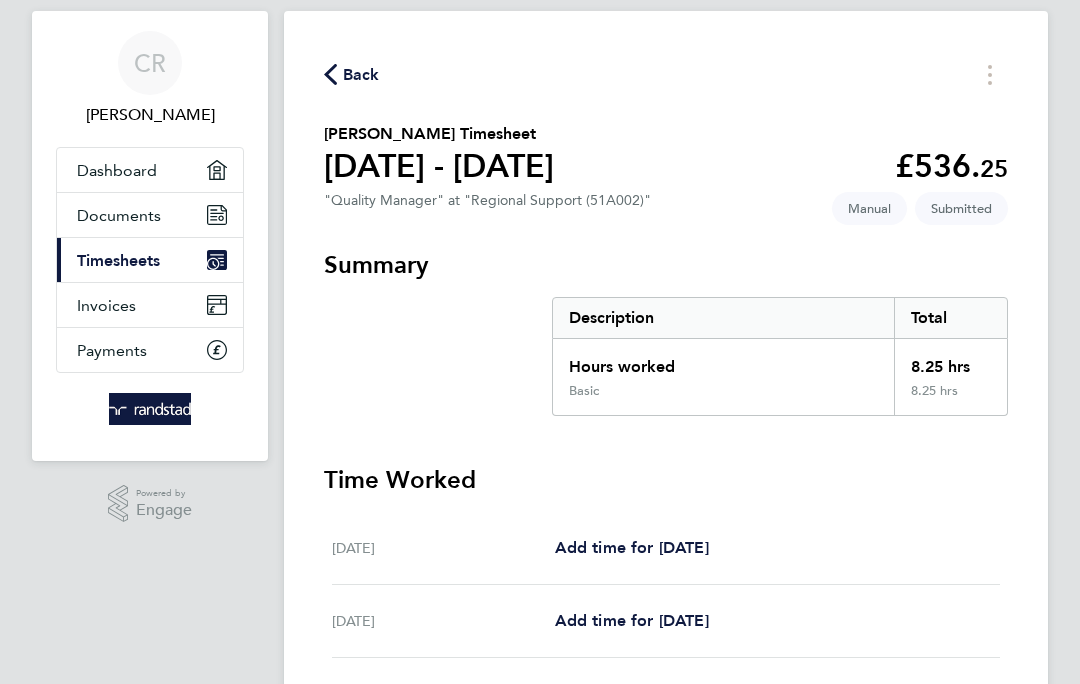 scroll, scrollTop: 0, scrollLeft: 0, axis: both 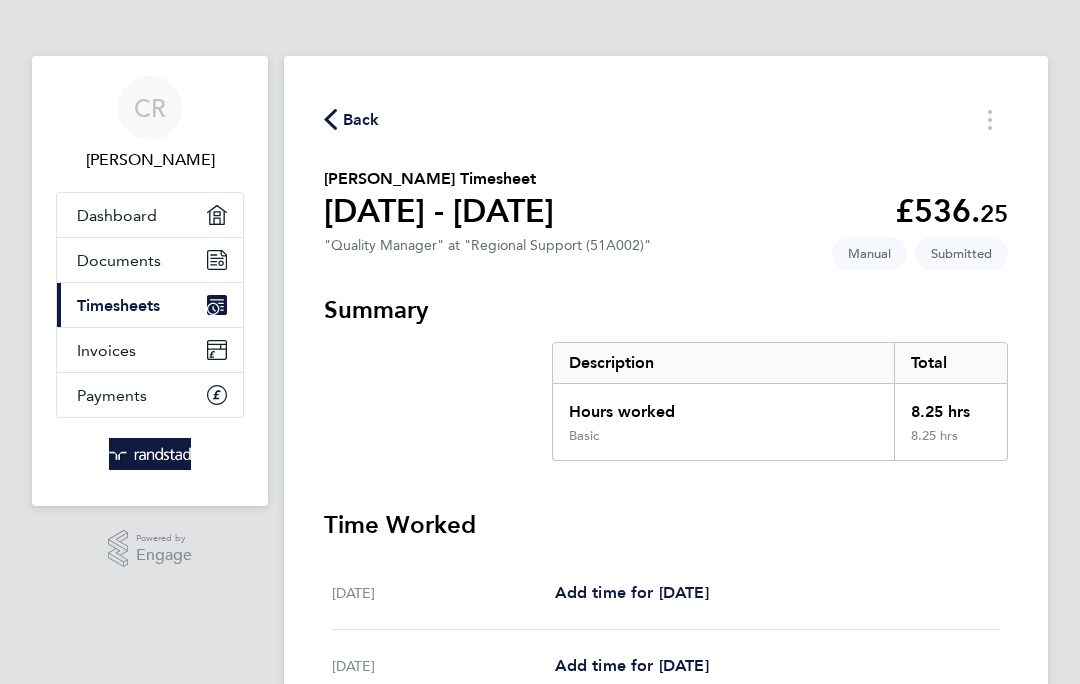 click on "Back" 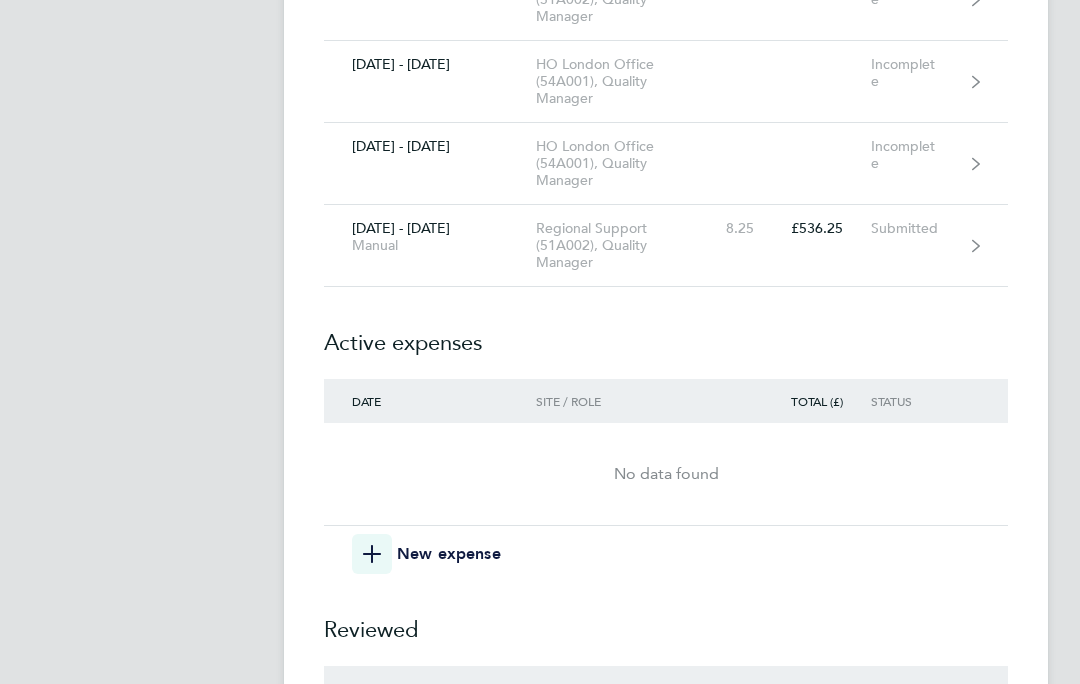 scroll, scrollTop: 9897, scrollLeft: 0, axis: vertical 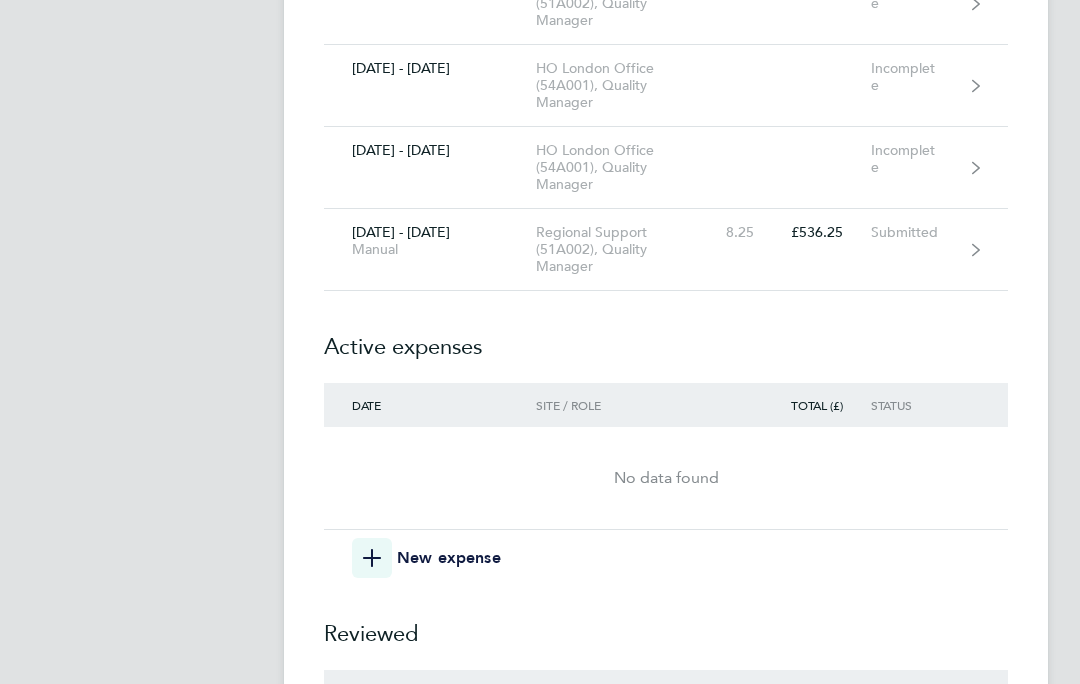 click 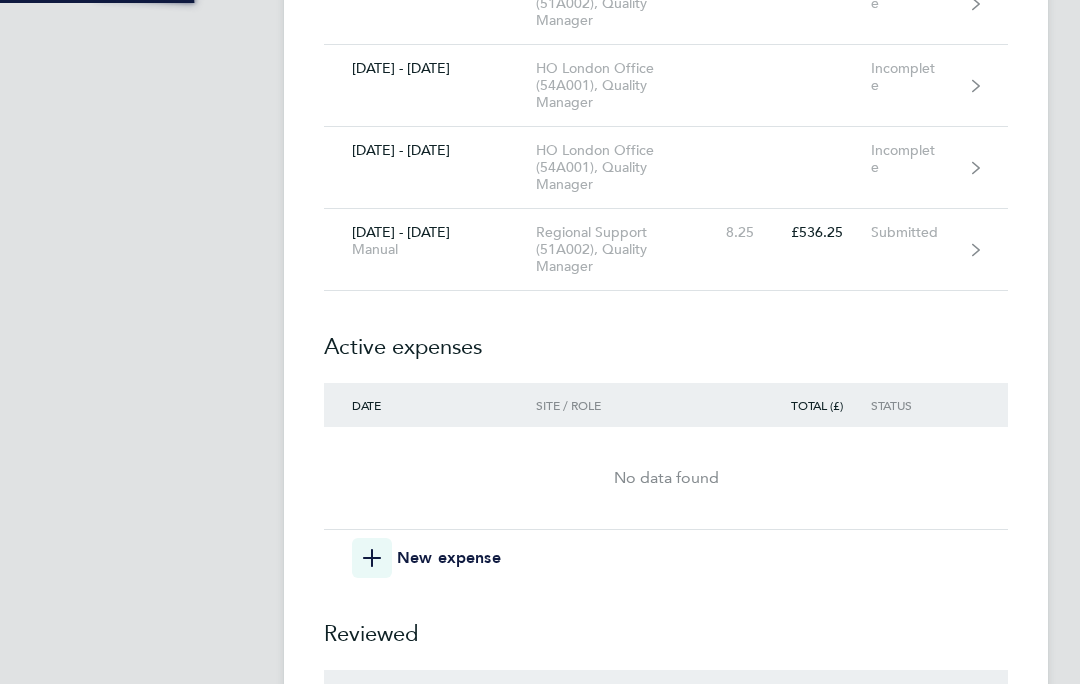 scroll, scrollTop: 0, scrollLeft: 0, axis: both 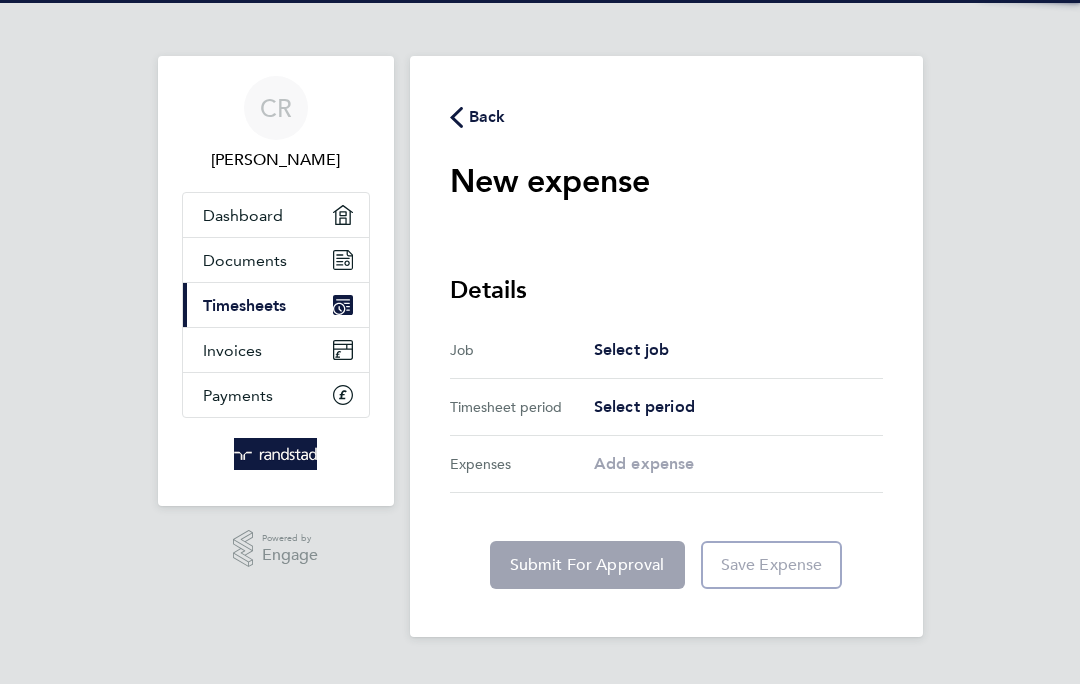 click on ".st0{fill:#C0C1C2;}
Powered by Engage" at bounding box center (276, 549) 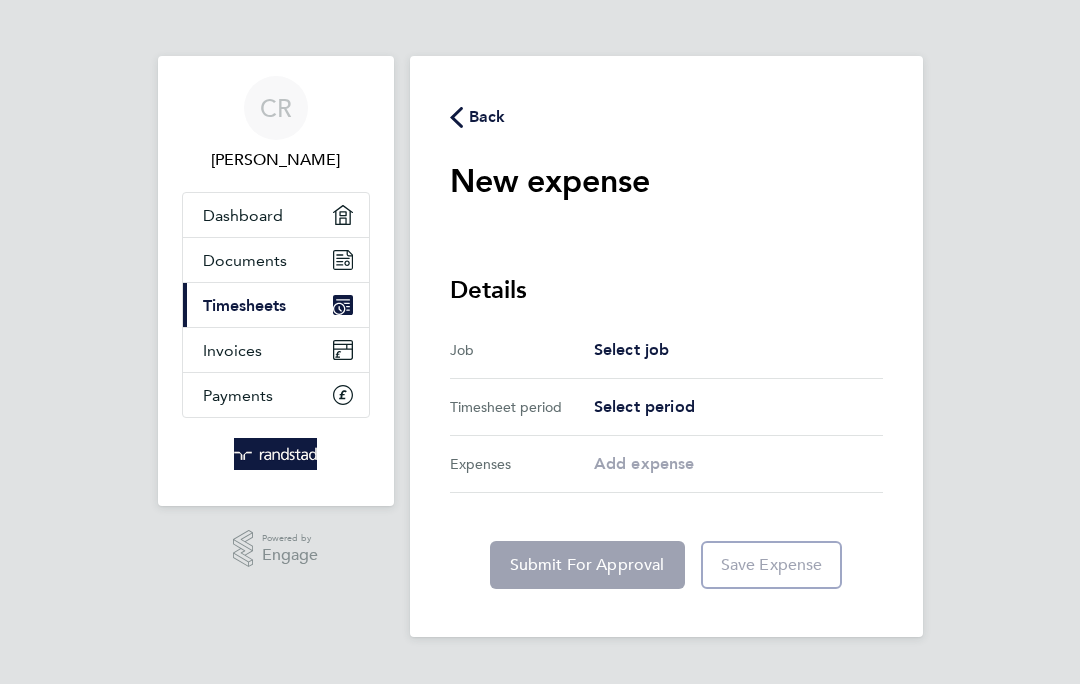 click on "Select job" at bounding box center [738, 350] 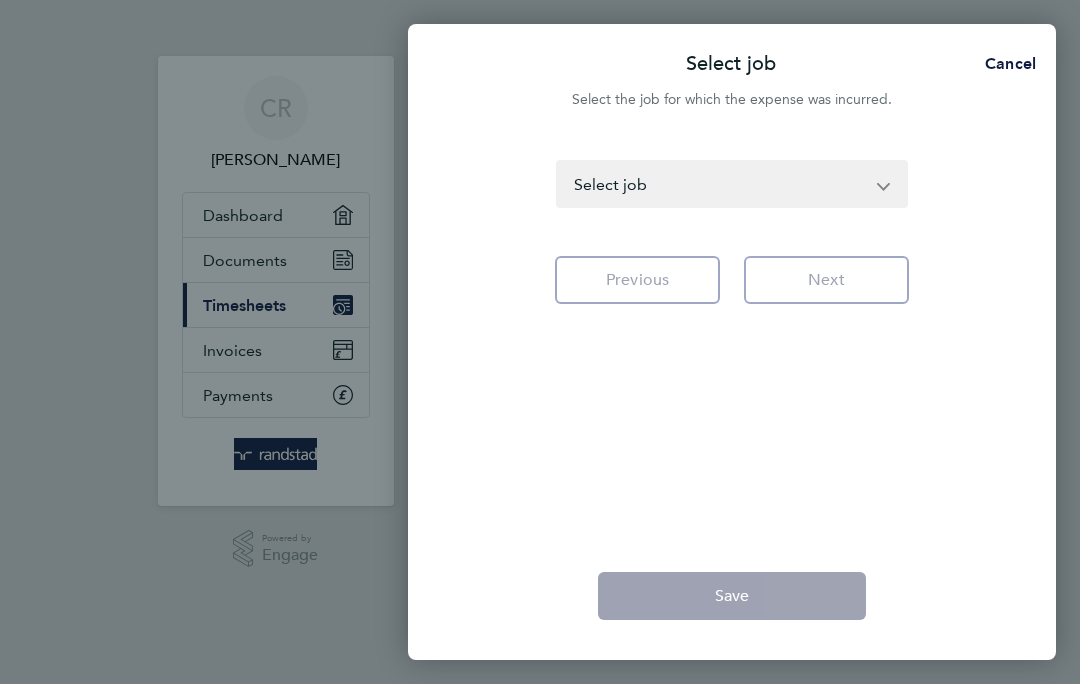 click on "HO London Office (54A001) - Quality Manager   [GEOGRAPHIC_DATA] & [GEOGRAPHIC_DATA] Overhead (93A001) - Quallity Manager   Regional Support (51A002) - Quality Manager   Select job" 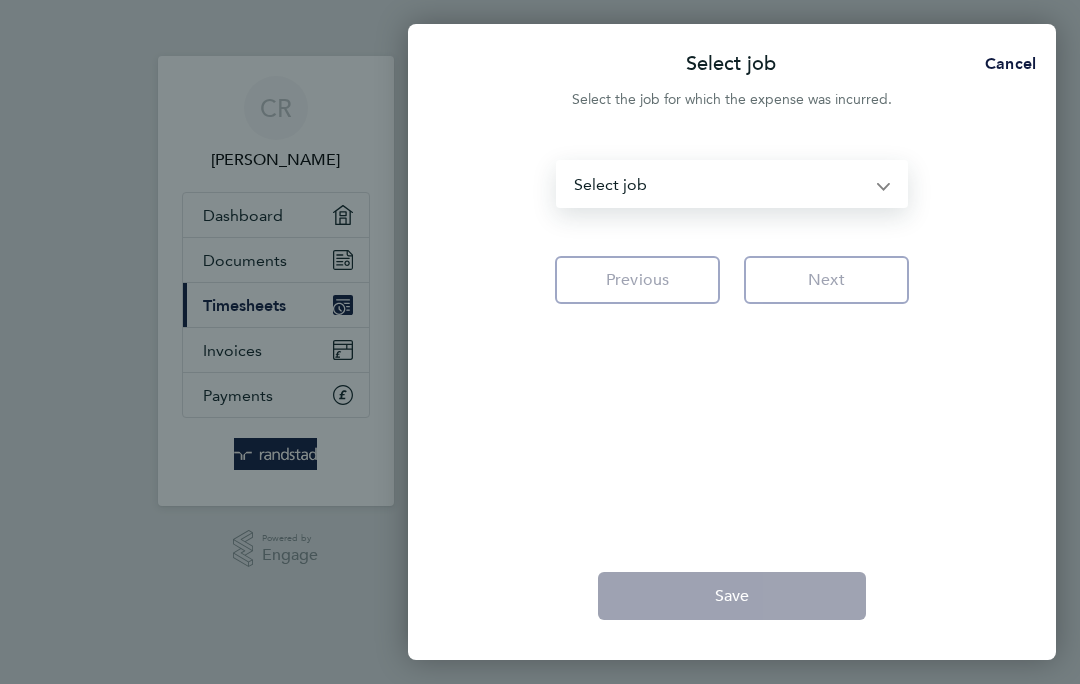 select on "121233" 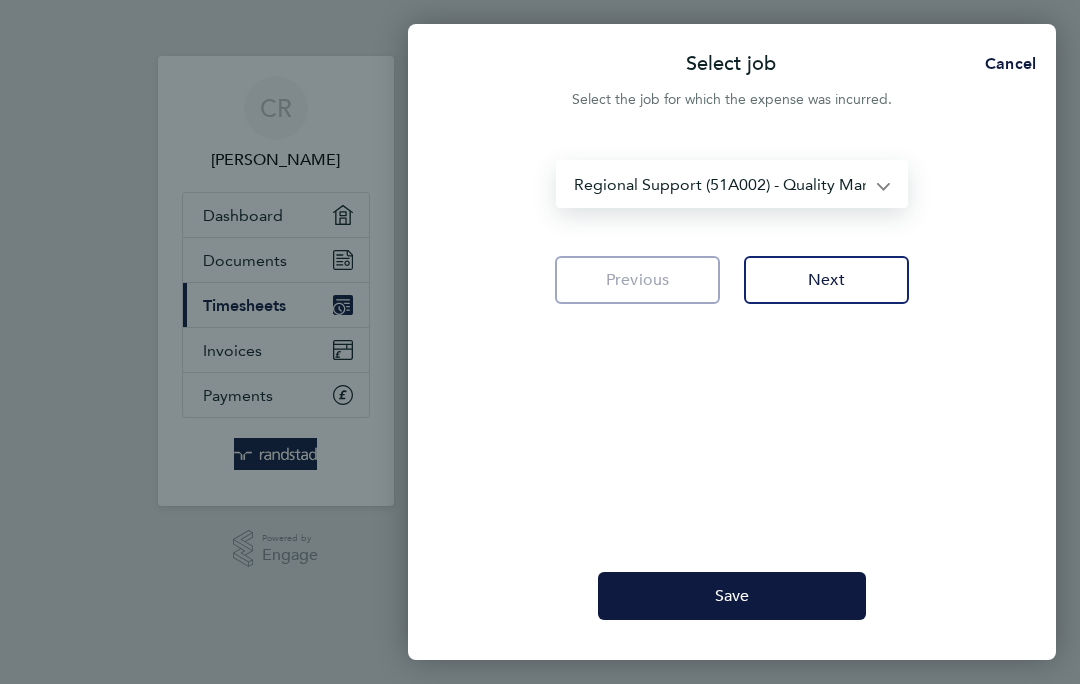 click on "Next" 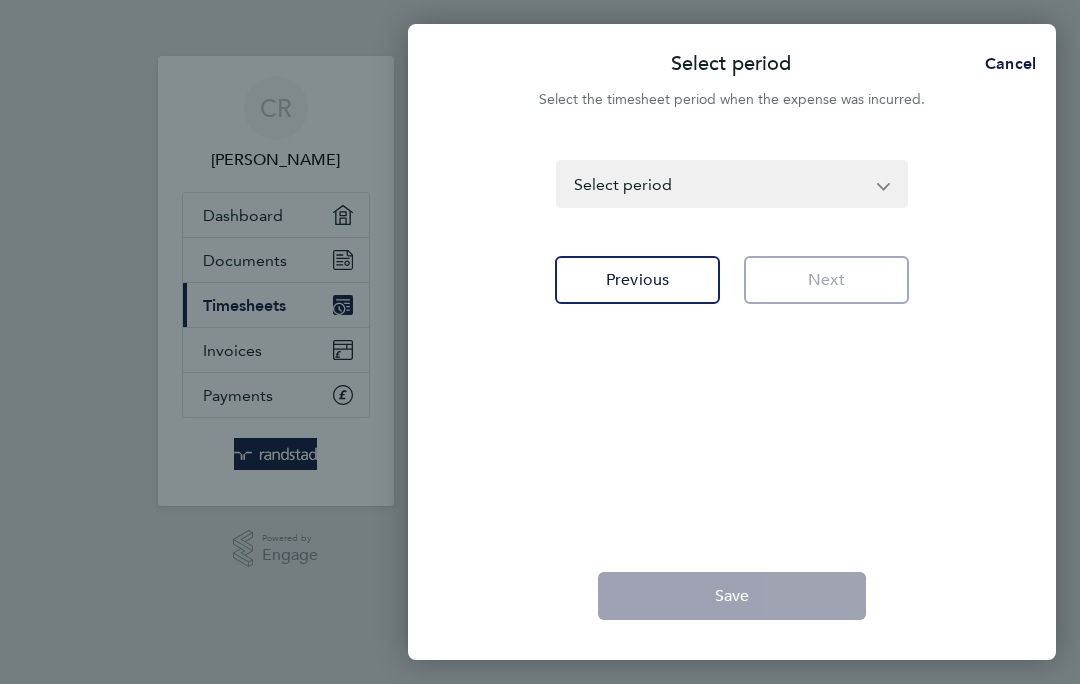 click on "[DATE] - [DATE]   [DATE] - [DATE]   [DATE] - [DATE]   [DATE] - [DATE]   [DATE] - [DATE]   [DATE] - [DATE]   [DATE] - [DATE]   [DATE] - [DATE]   [DATE] - [DATE]   [DATE] - [DATE]   [DATE] - [DATE]   [DATE] - [DATE]   [DATE] - [DATE]   [DATE] - [DATE]   [DATE] - [DATE]   [DATE] - [DATE]   [DATE] - [DATE]   [DATE] - [DATE]   [DATE] - [DATE]   [DATE] - [DATE]   [DATE] - [DATE]   [DATE] - [DATE]   [DATE] - [DATE]   [DATE] - [DATE]   [DATE] - [DATE]   [DATE] - [DATE]   [DATE] - [DATE]   [DATE] - [DATE]   [DATE] - [DATE]   [DATE] - [DATE]   [DATE] - [DATE]   [DATE] - [DATE]   [DATE] - [DATE]   [DATE] - [DATE]   [DATE] - [DATE]   [DATE] - [DATE]   [DATE] - [DATE]   [DATE] - [DATE]   [DATE] - [DATE]   [DATE] - [DATE]   [DATE] - [DATE]   [DATE] - [DATE]   [DATE] - [DATE]   [DATE] - [DATE]   [DATE] - [DATE]   [DATE] - [DATE]   [DATE] - [DATE]   [DATE] - [DATE]   [DATE] - [DATE]   [DATE] - [DATE]   [DATE] - [DATE]" 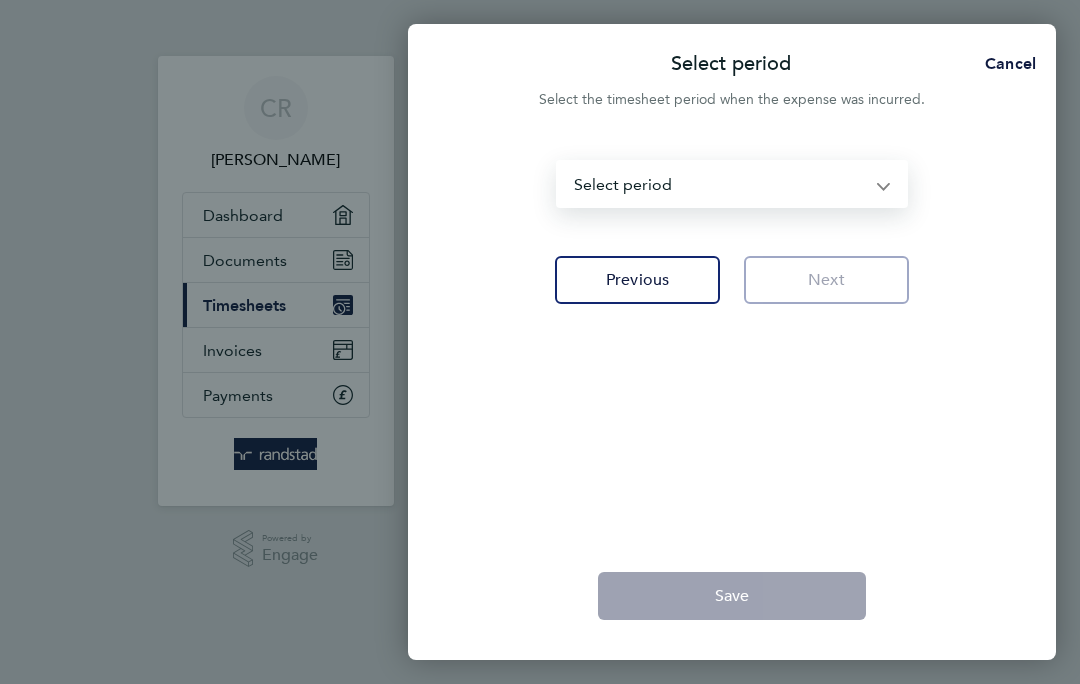 select on "163: Object" 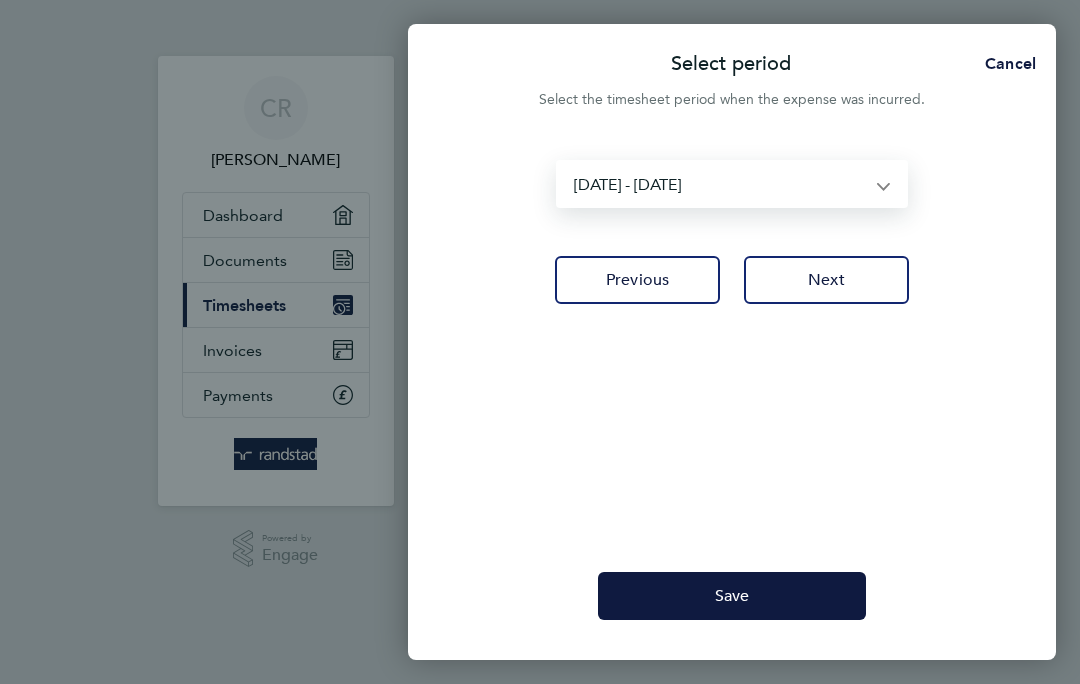 click on "Next" 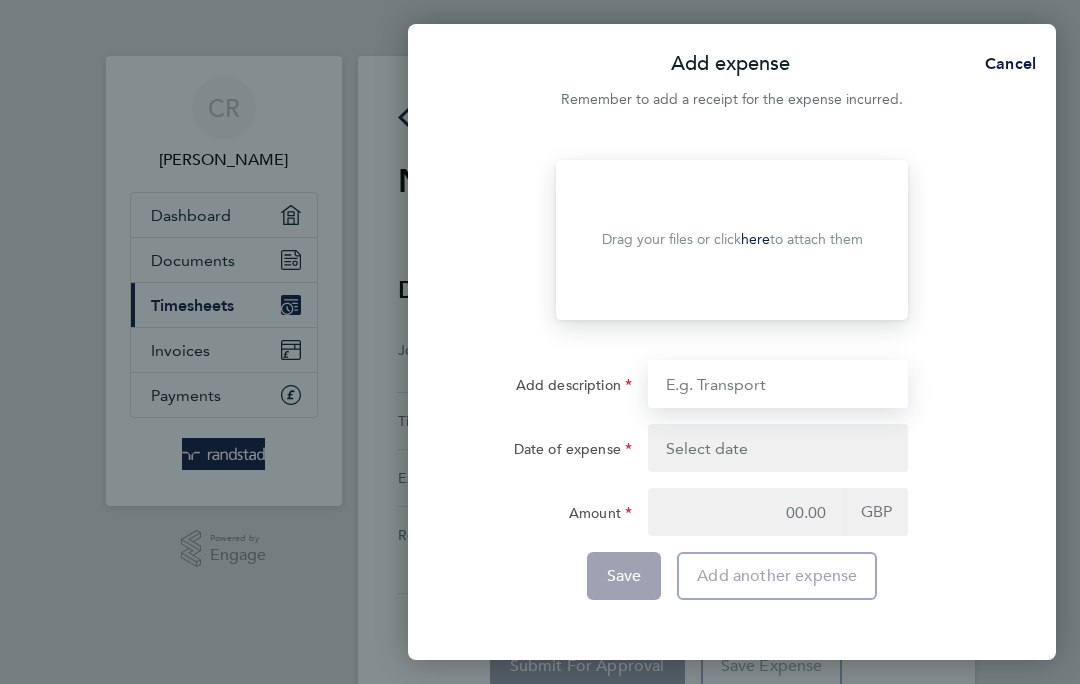 click on "Add description" at bounding box center (778, 384) 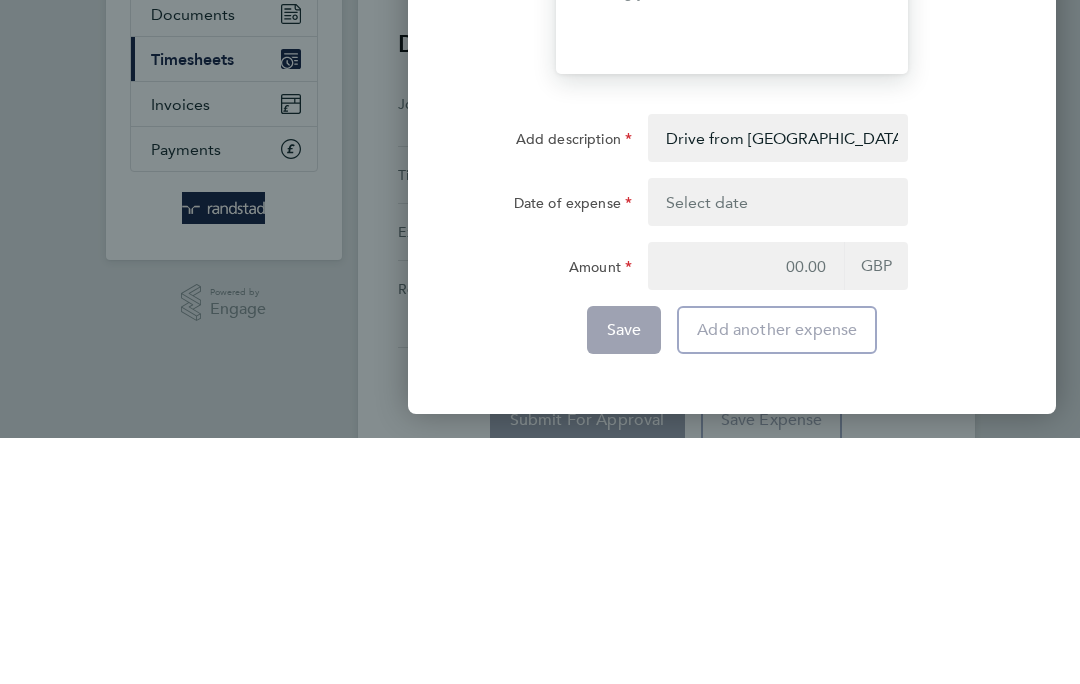 click on "Amount" 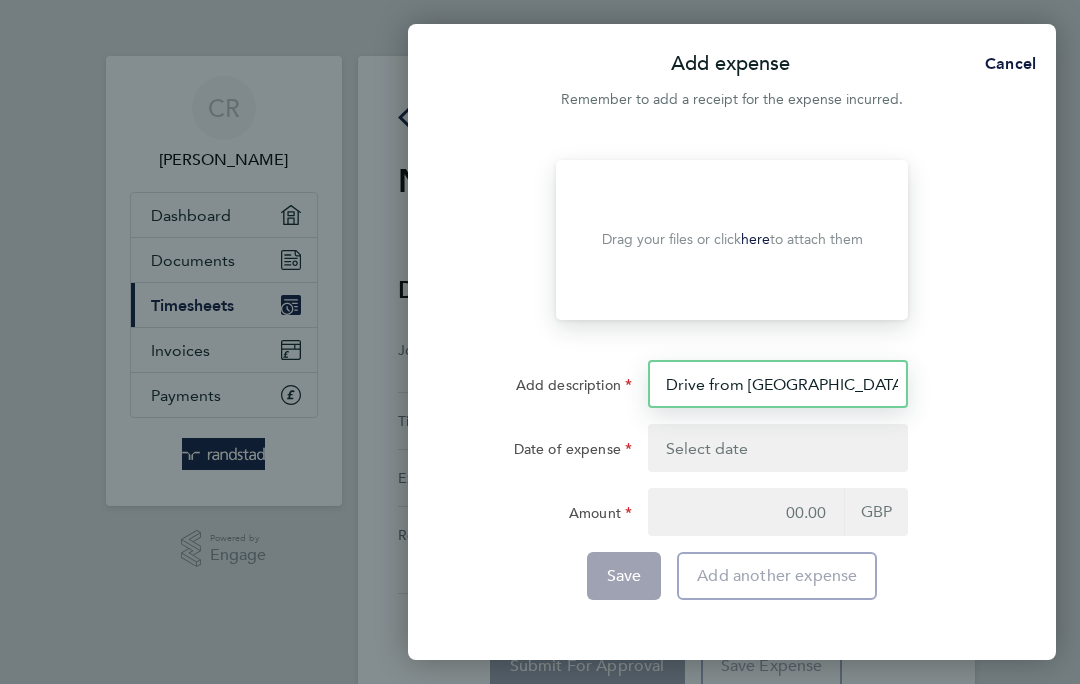 click on "Drive from [GEOGRAPHIC_DATA] to [GEOGRAPHIC_DATA] 94 mile r" at bounding box center (778, 384) 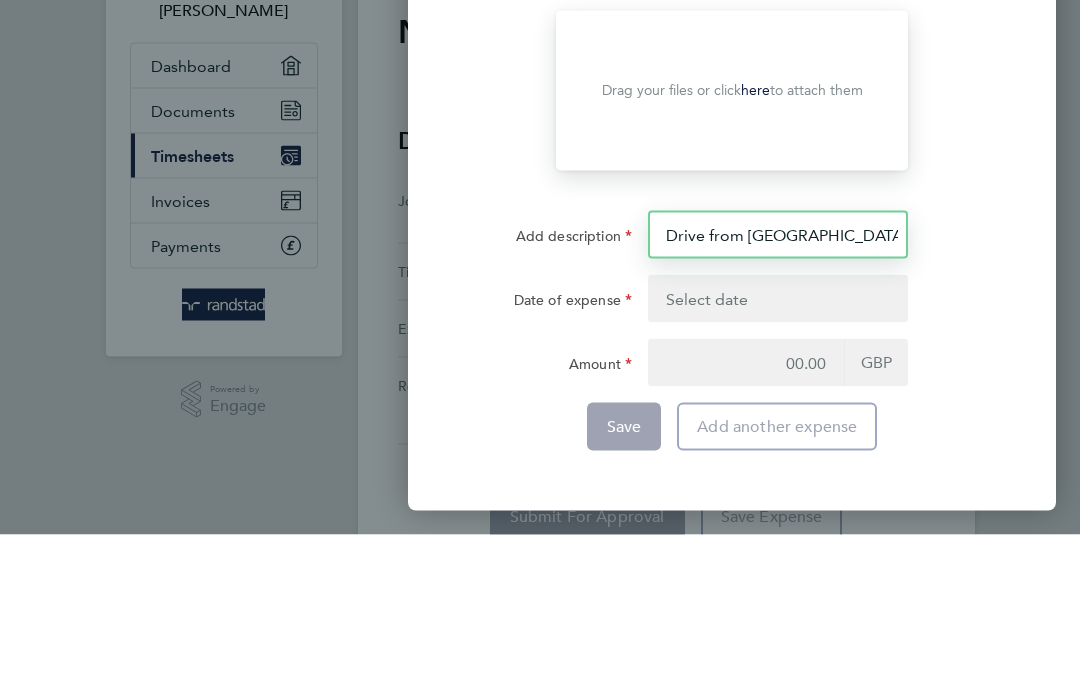 click on "Drive from [GEOGRAPHIC_DATA] to [GEOGRAPHIC_DATA] 94 mile r" at bounding box center (778, 384) 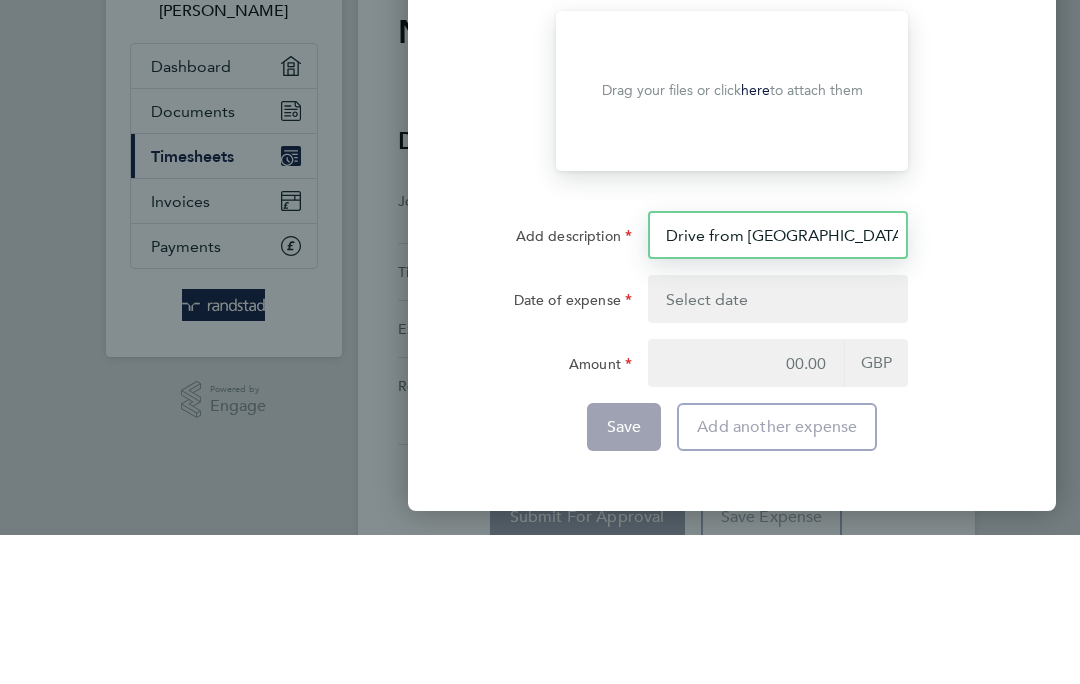 type on "Drive from [GEOGRAPHIC_DATA] to [GEOGRAPHIC_DATA] 94 mile round trip" 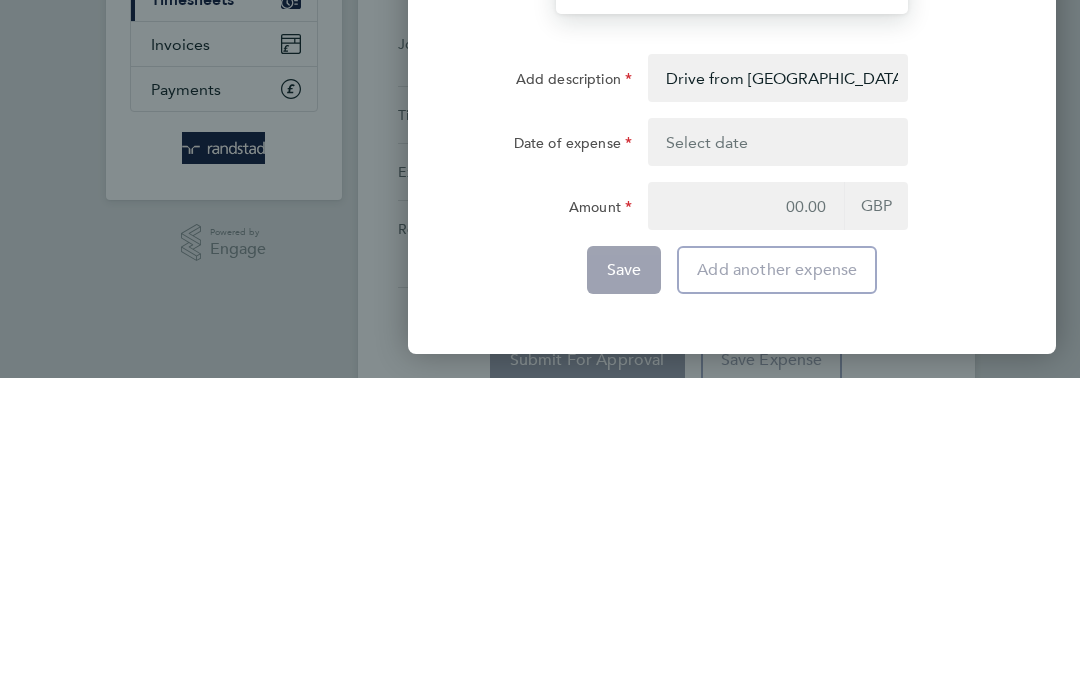 click 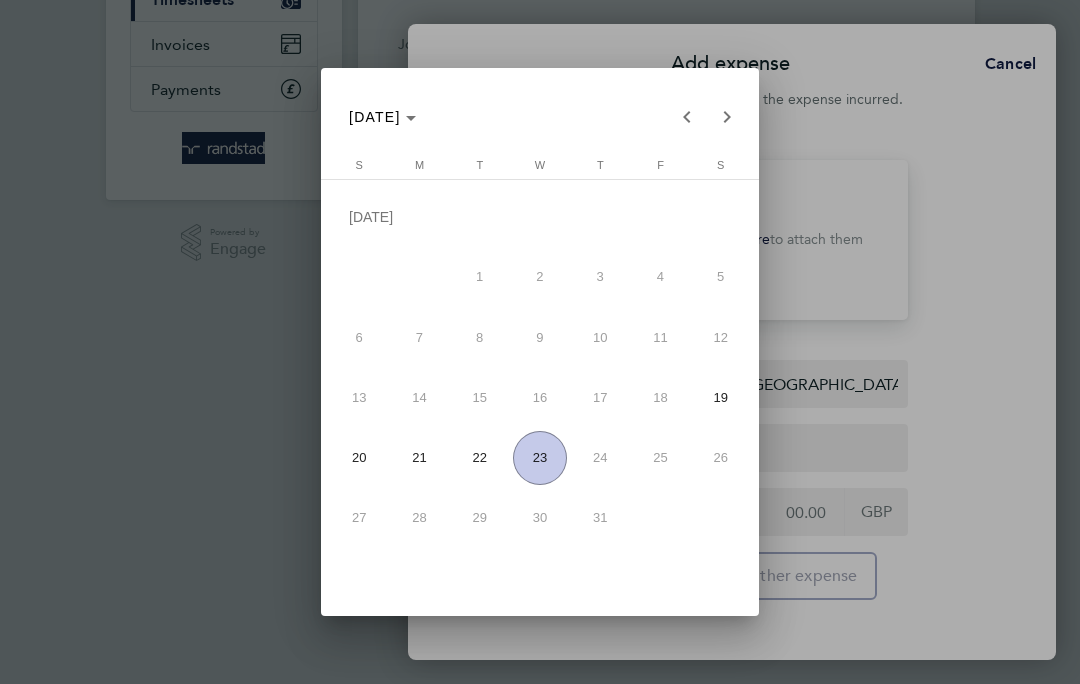 click on "23" at bounding box center (540, 458) 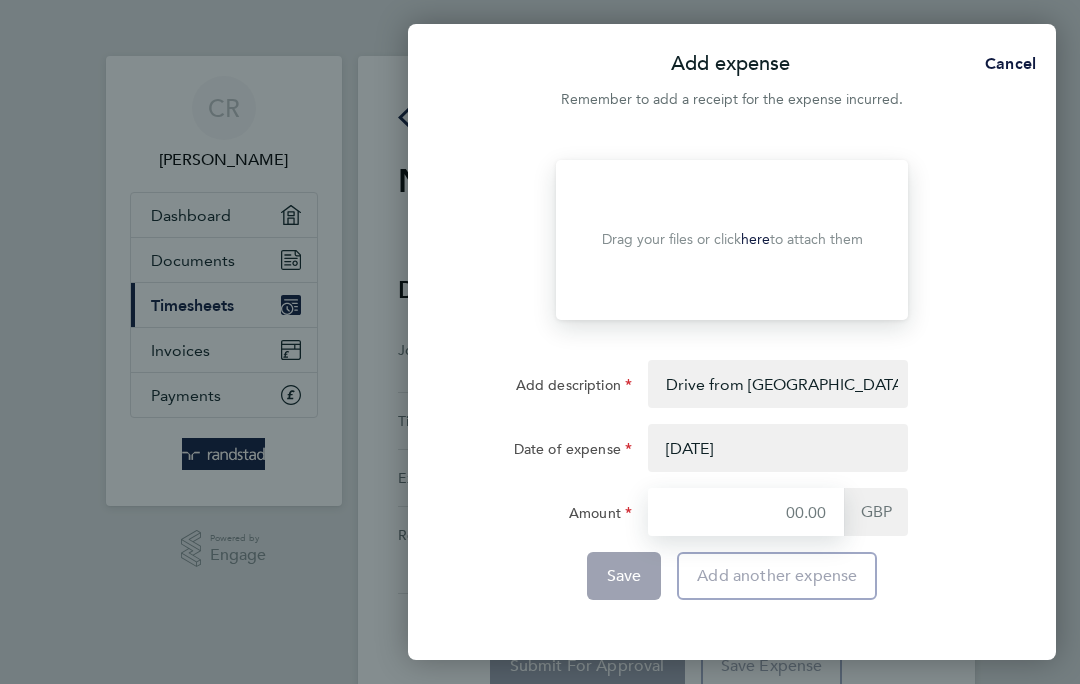 click on "Amount" at bounding box center [746, 512] 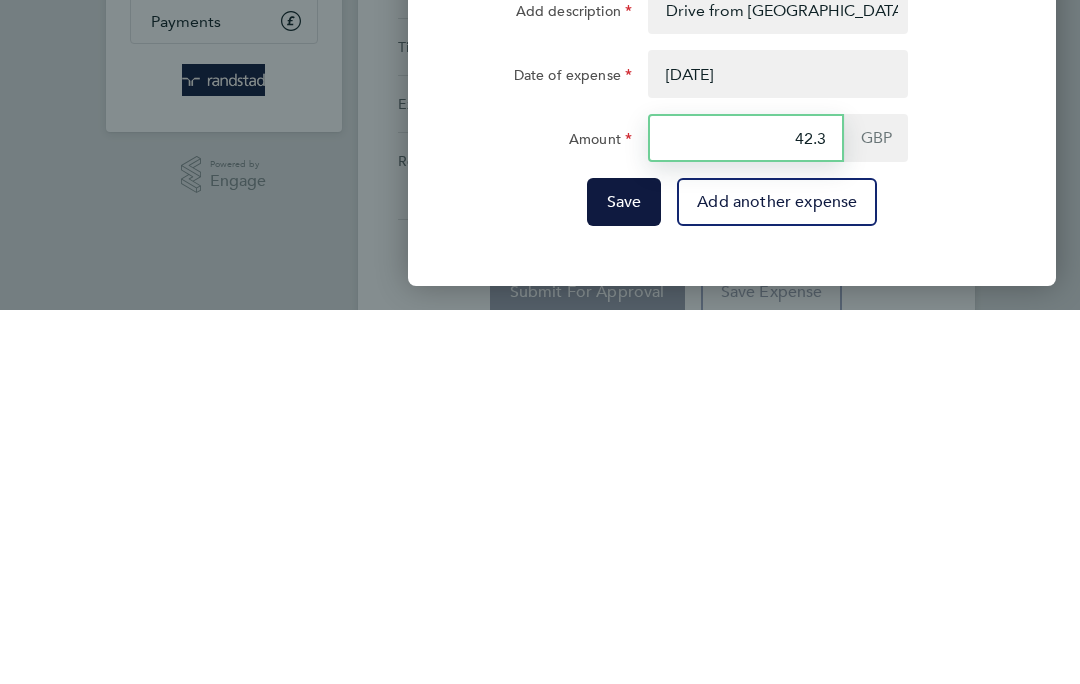 type on "42.30" 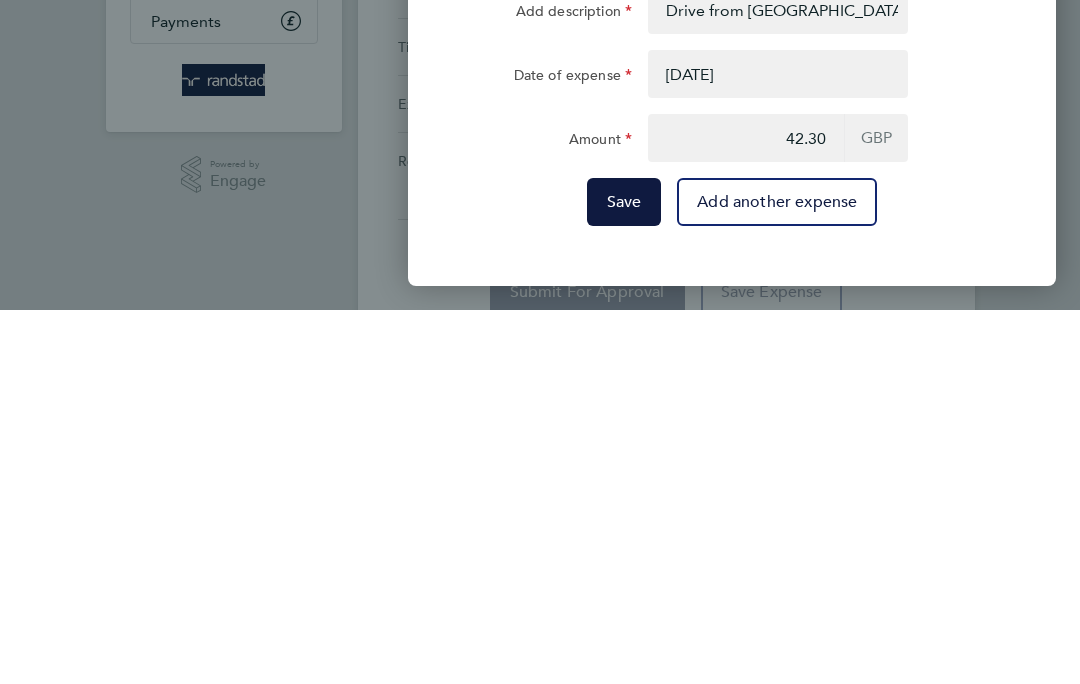click on "Save" 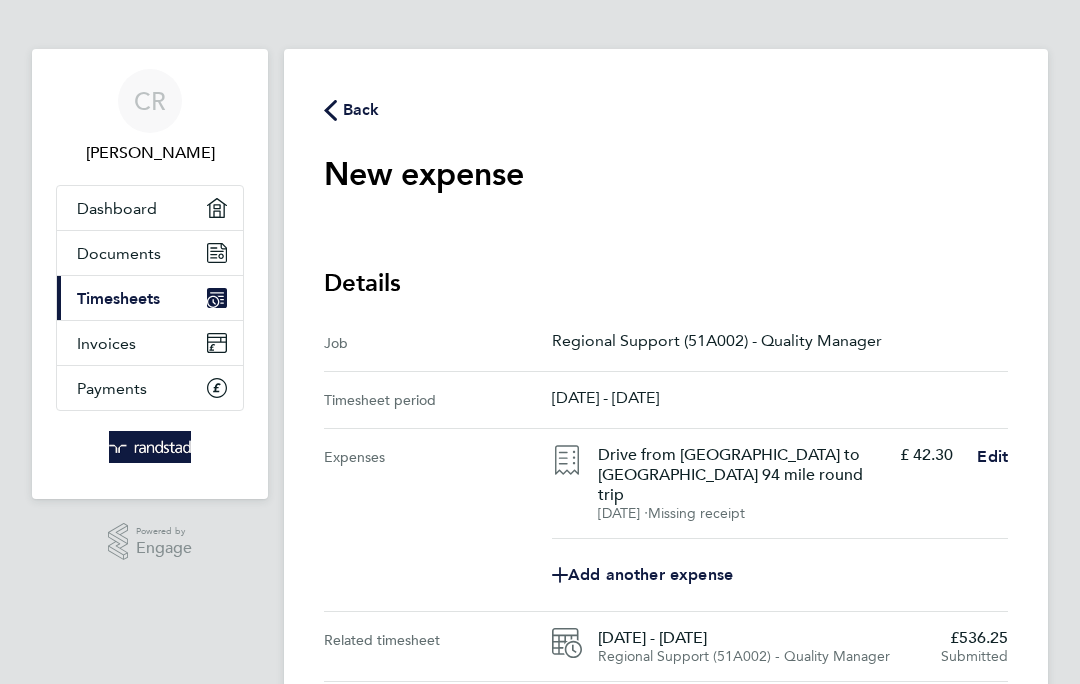 scroll, scrollTop: 79, scrollLeft: 0, axis: vertical 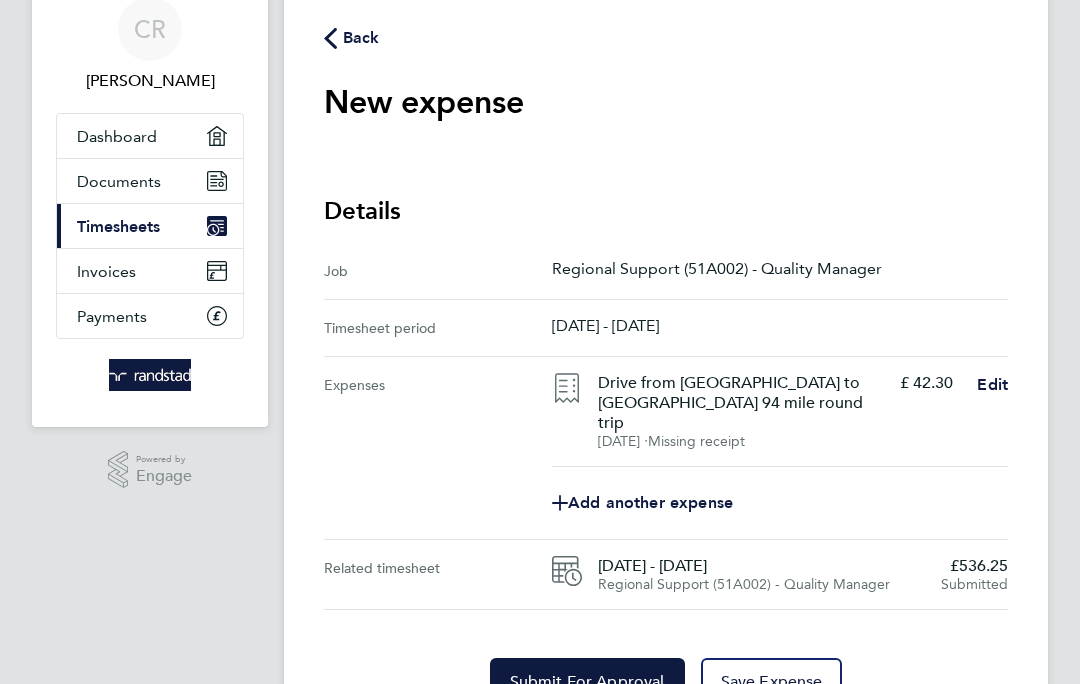 click on "Submit For Approval" 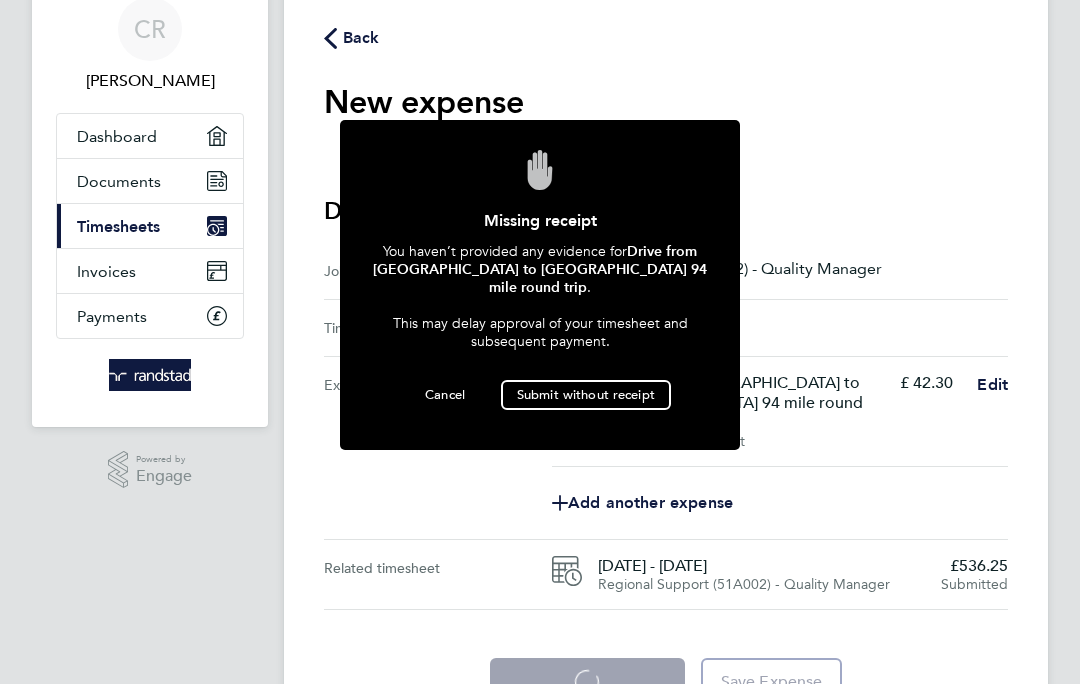 click on "Submit without receipt" 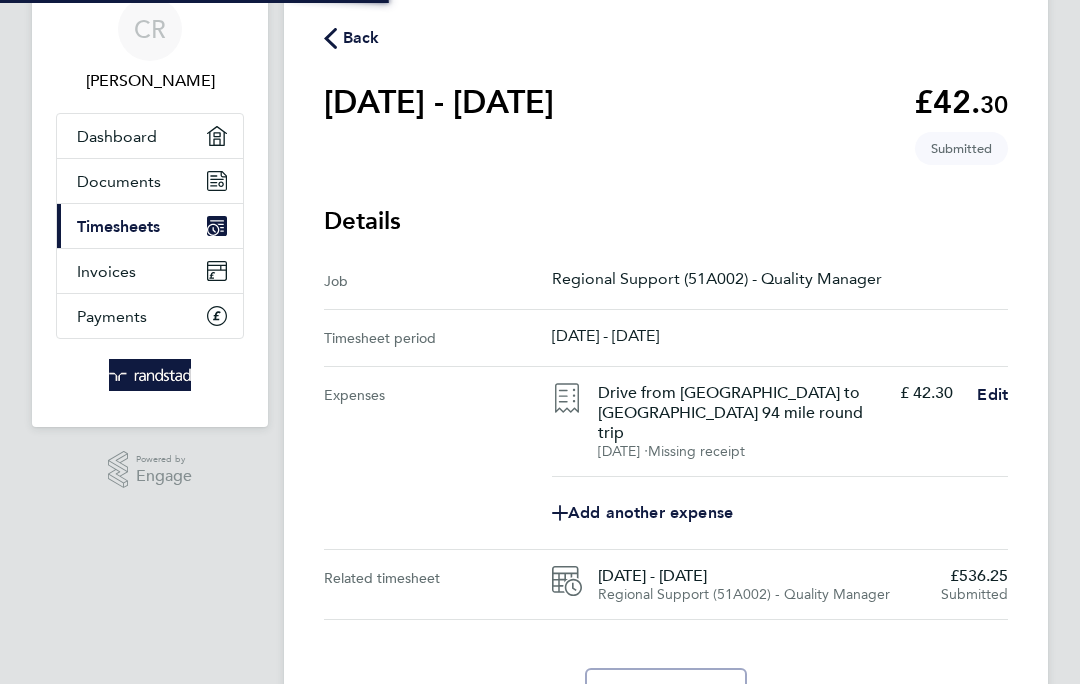 scroll, scrollTop: 0, scrollLeft: 0, axis: both 